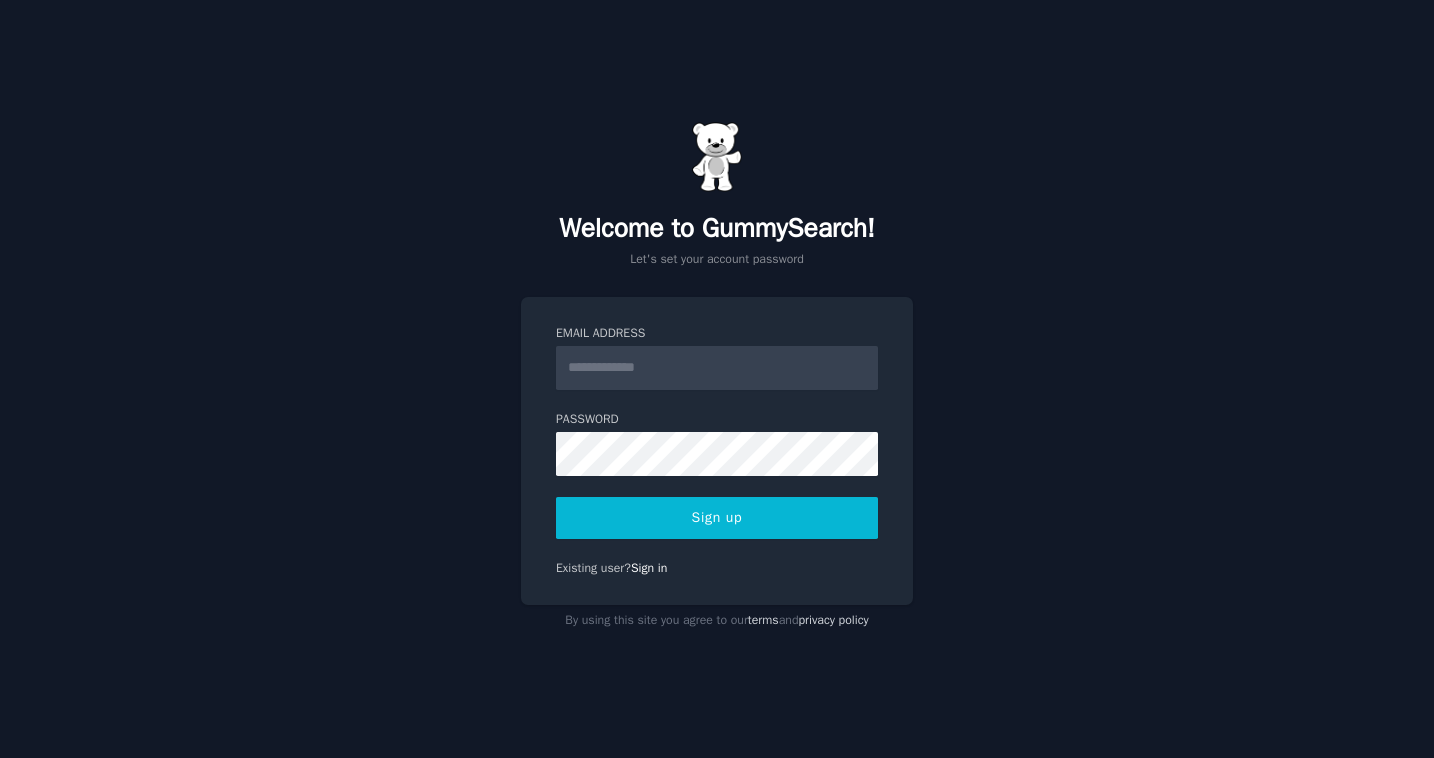 scroll, scrollTop: 0, scrollLeft: 0, axis: both 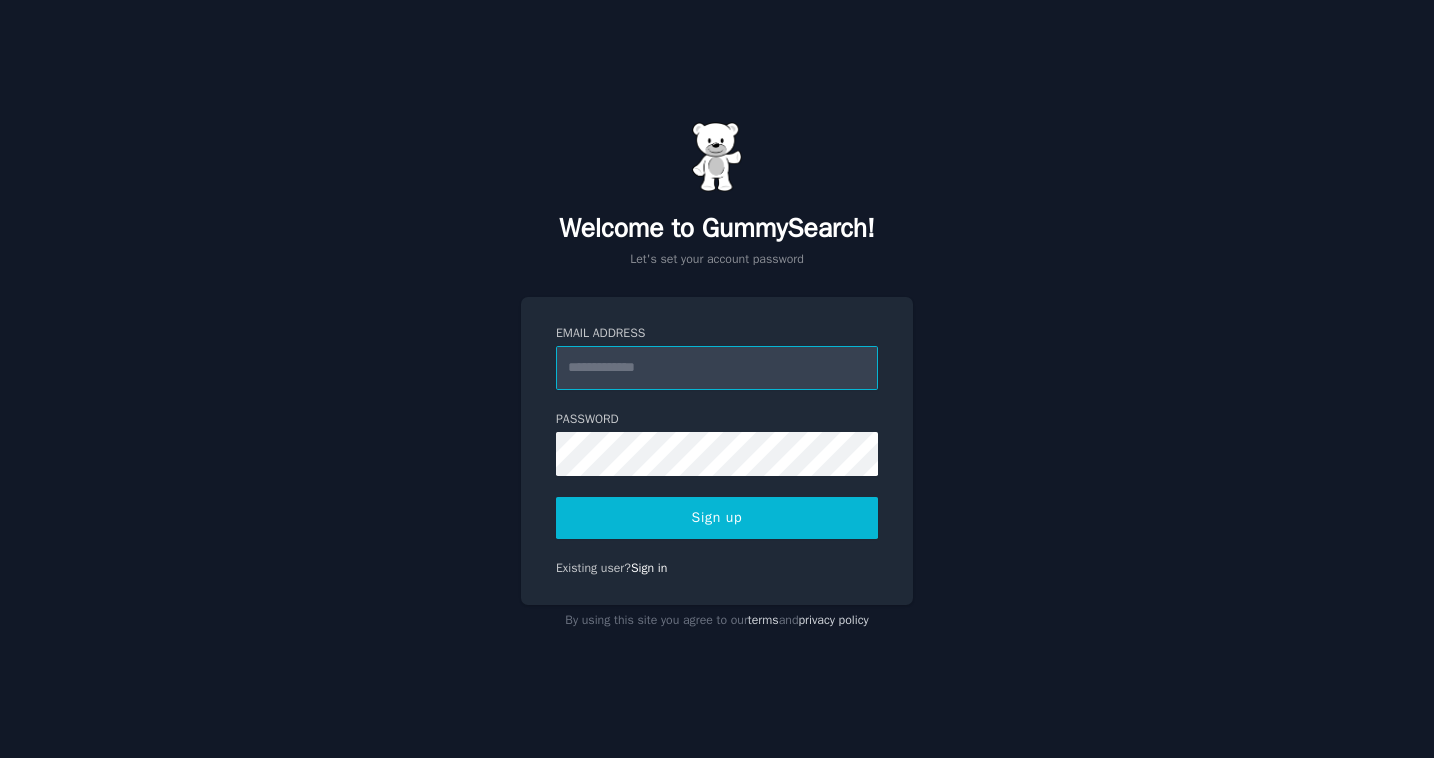 click on "Email Address" at bounding box center [717, 368] 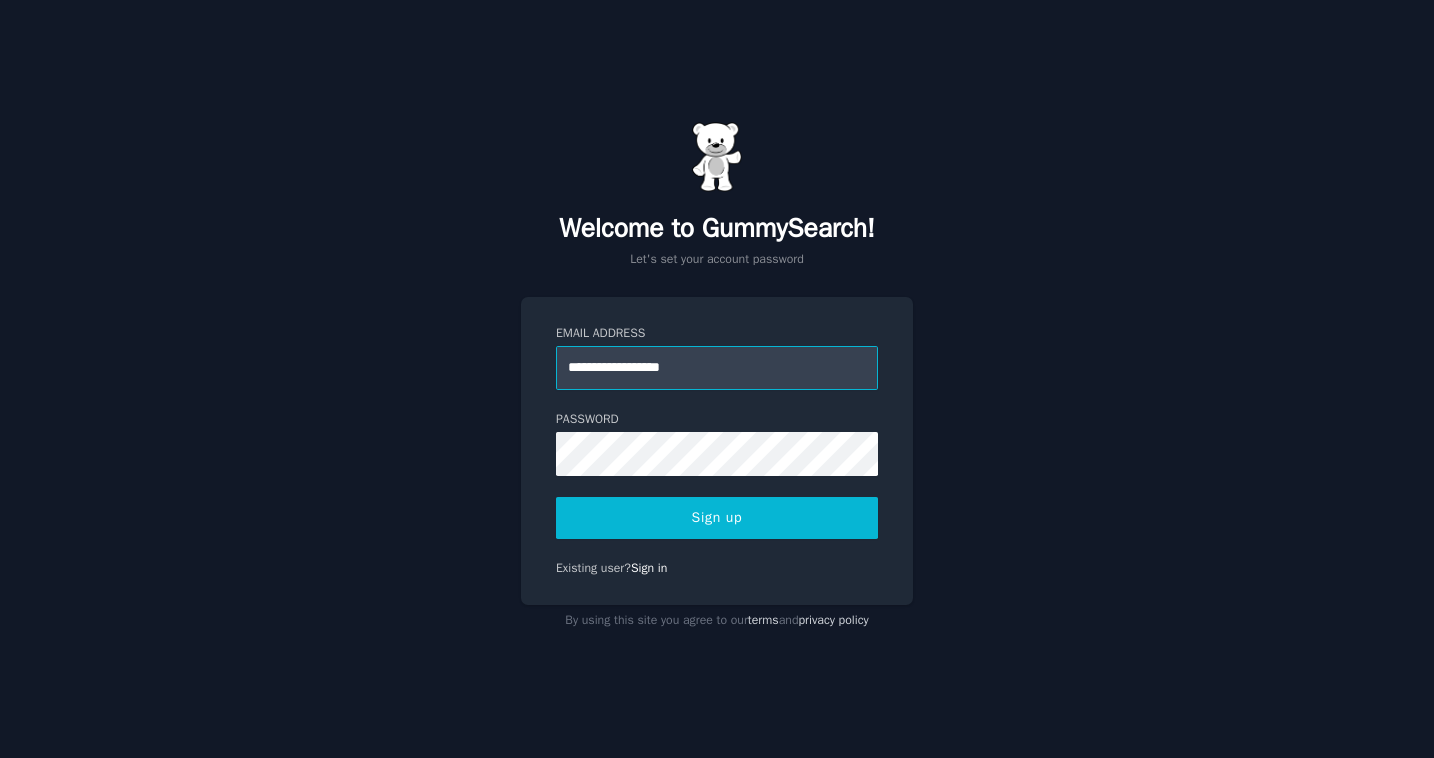 type on "**********" 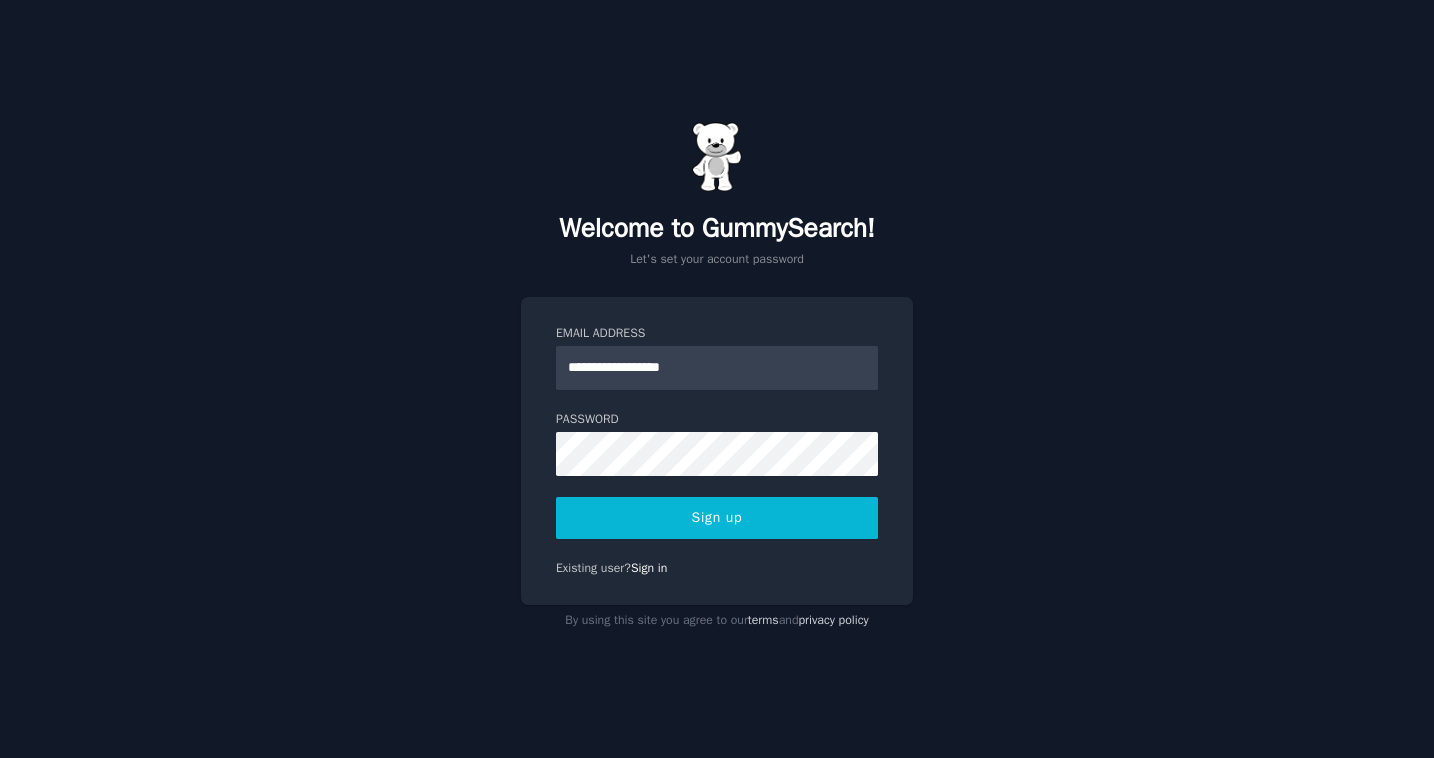 click on "**********" at bounding box center (717, 379) 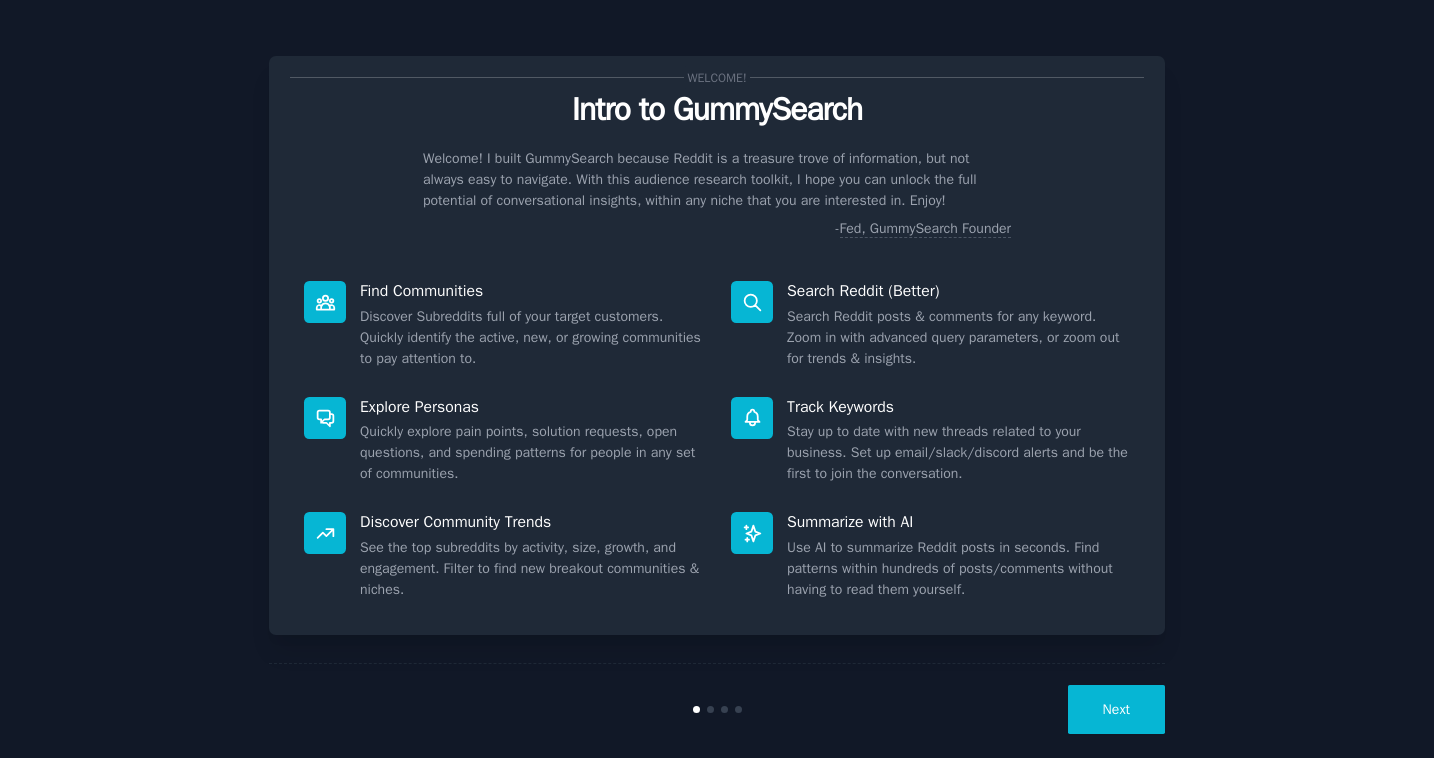 scroll, scrollTop: 0, scrollLeft: 0, axis: both 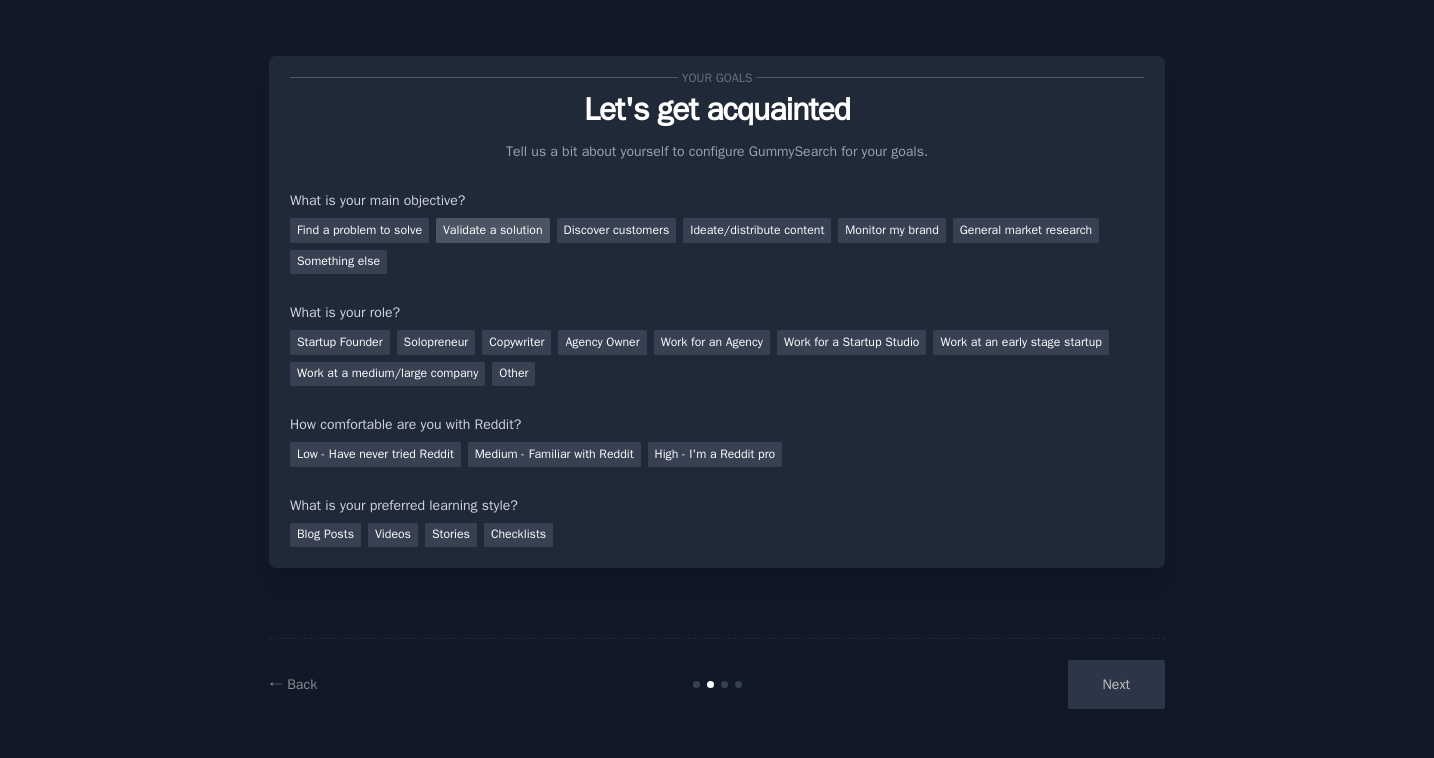 click on "Validate a solution" at bounding box center (493, 230) 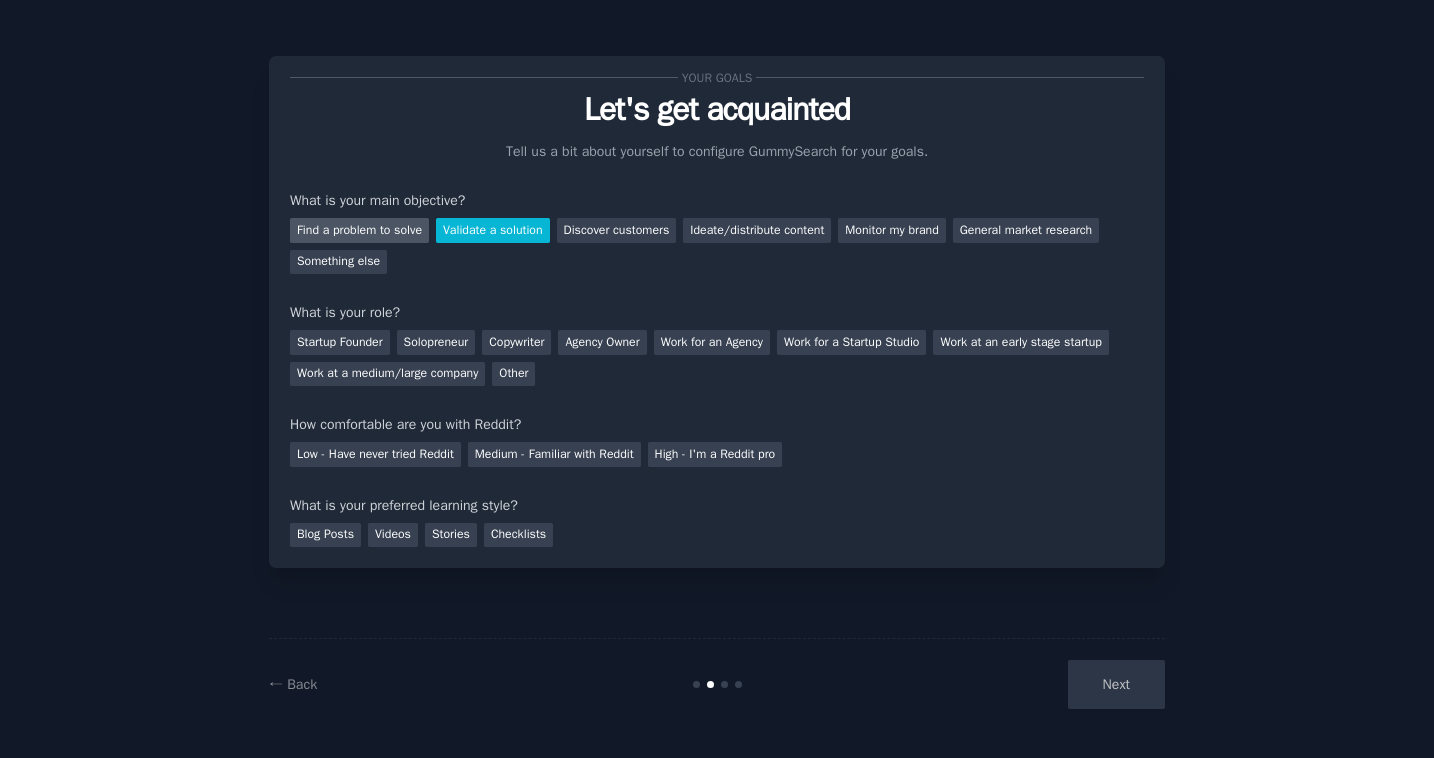 click on "Find a problem to solve" at bounding box center (359, 230) 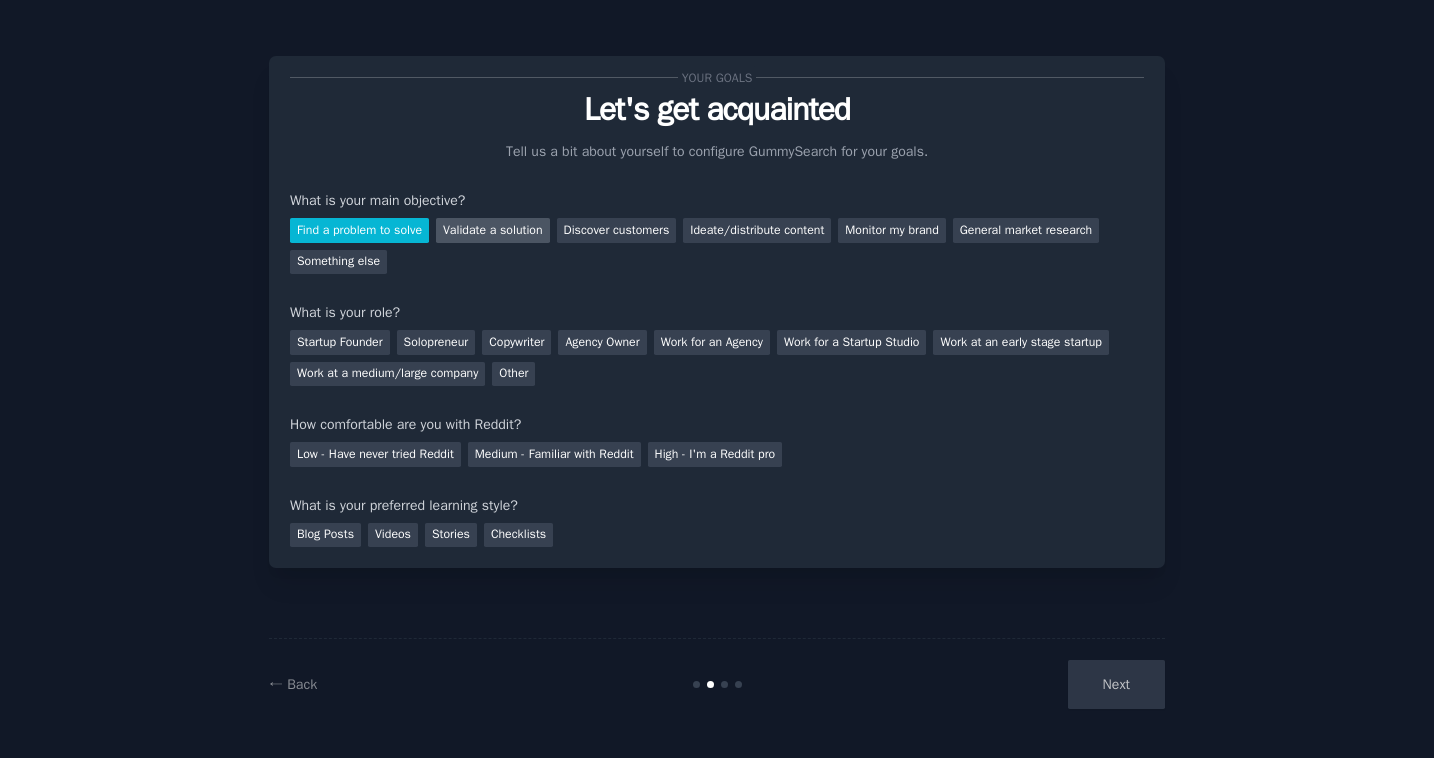 click on "Validate a solution" at bounding box center [493, 230] 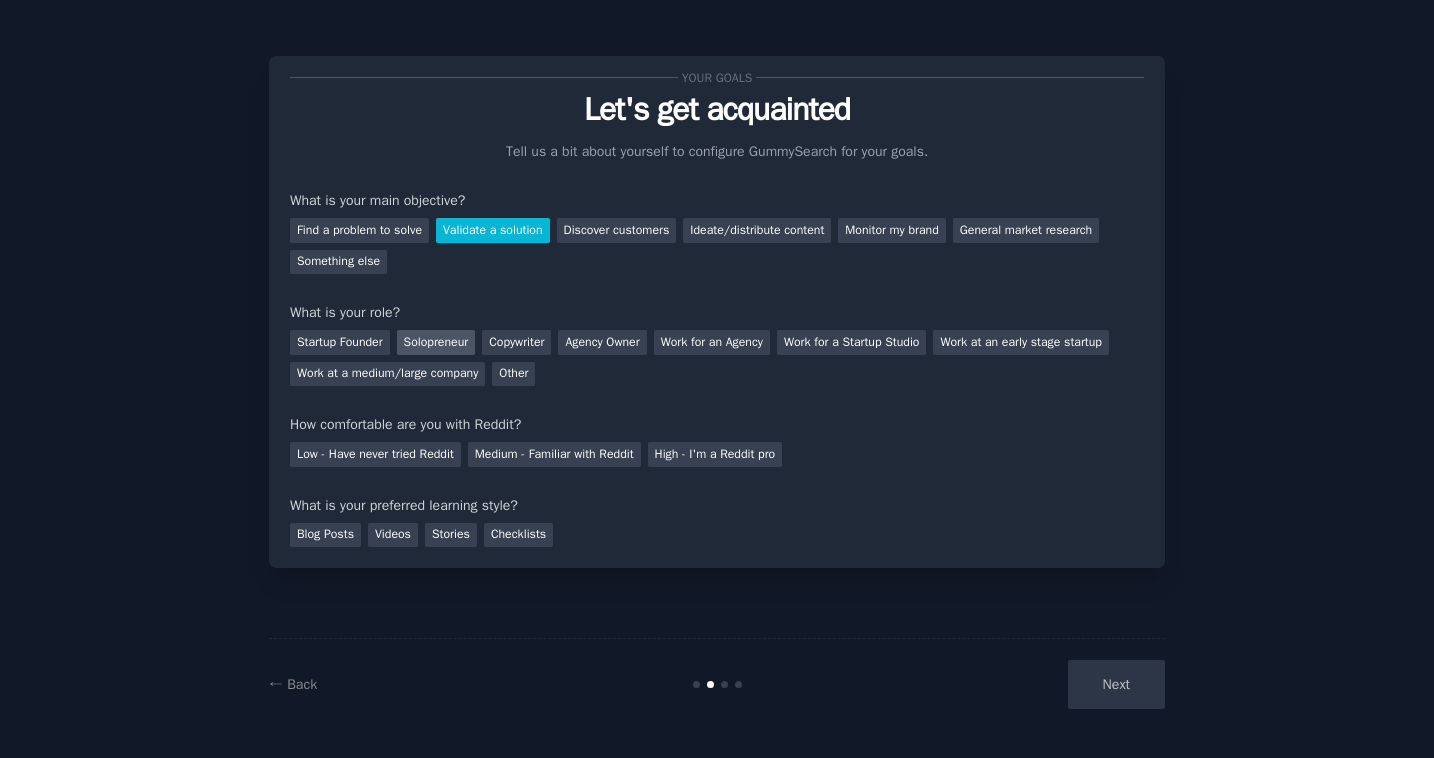 click on "Solopreneur" at bounding box center [436, 342] 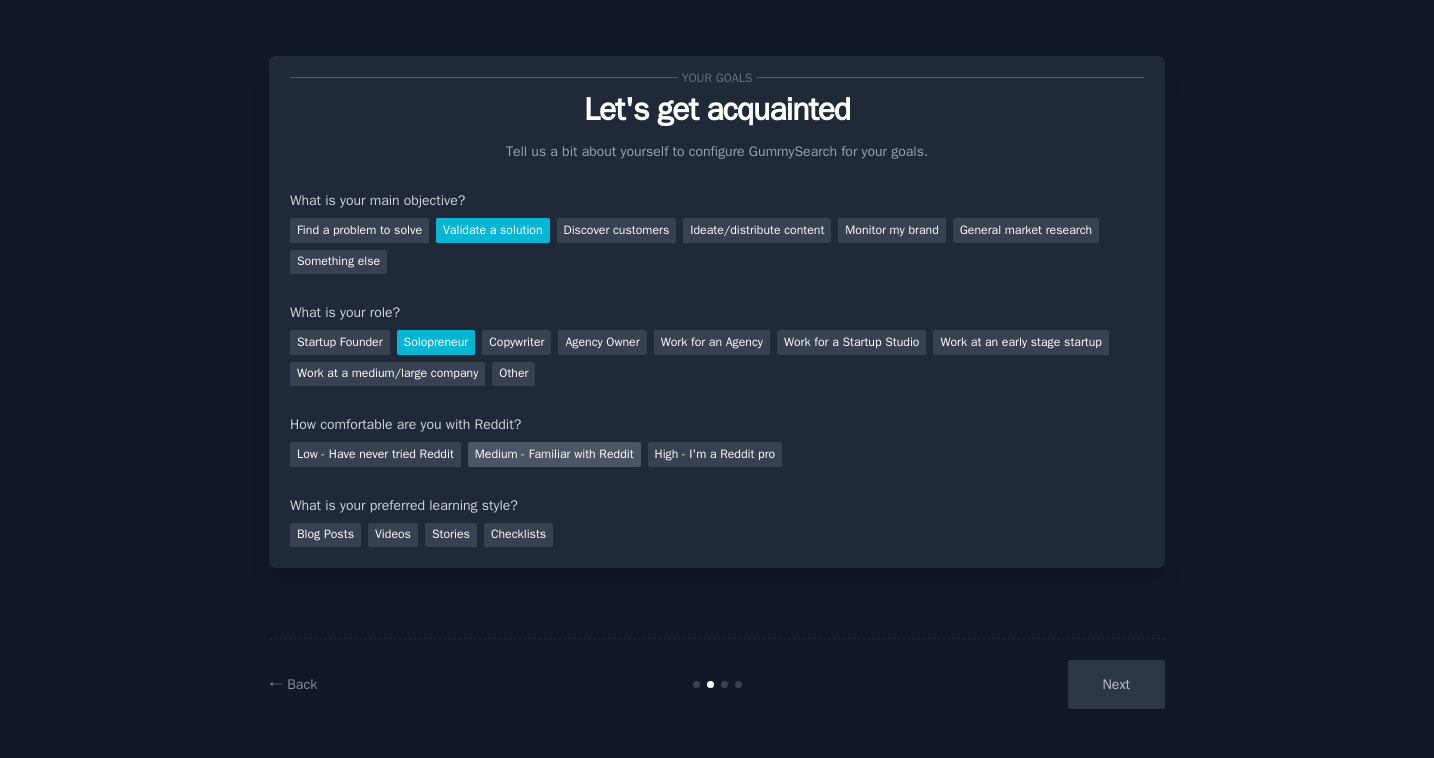 click on "Medium - Familiar with Reddit" at bounding box center (554, 454) 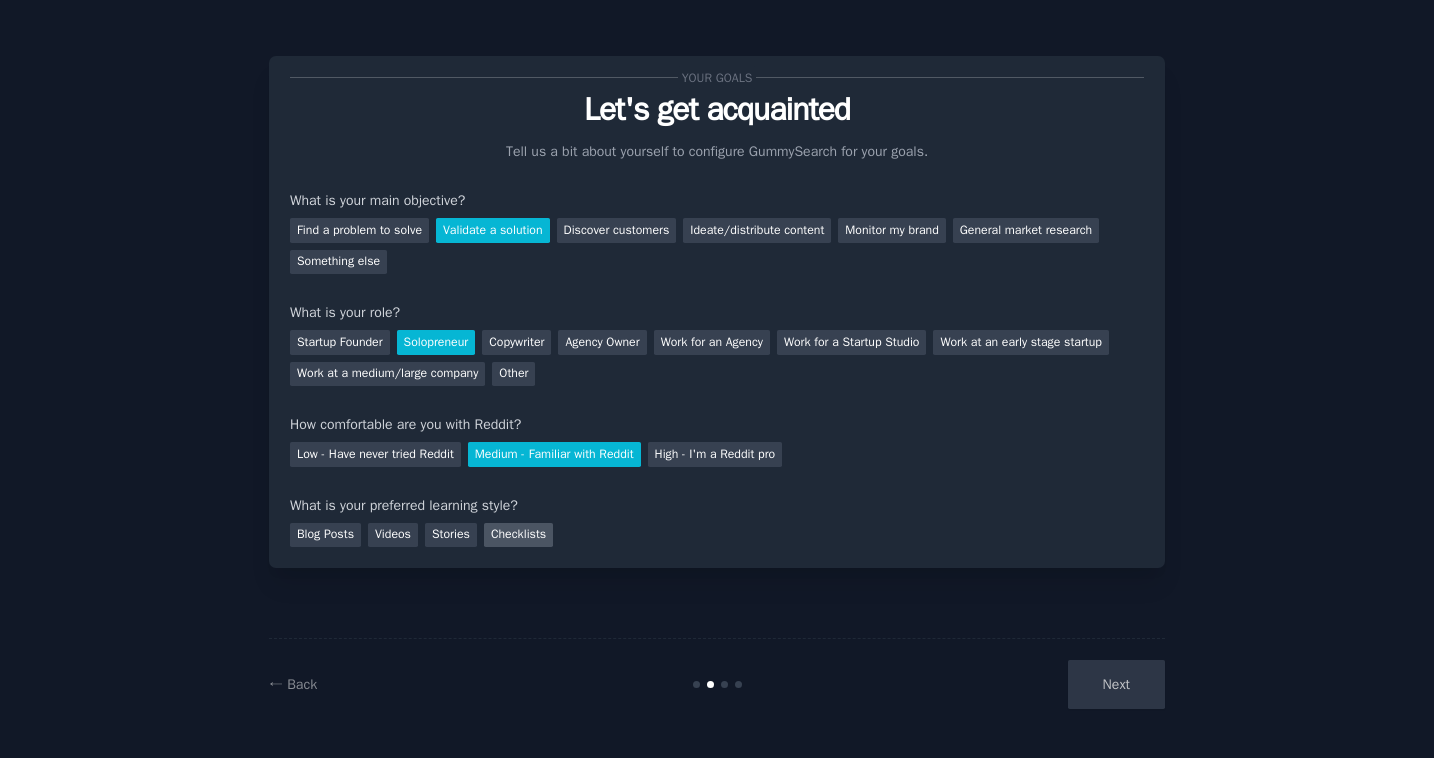 click on "Checklists" at bounding box center (518, 535) 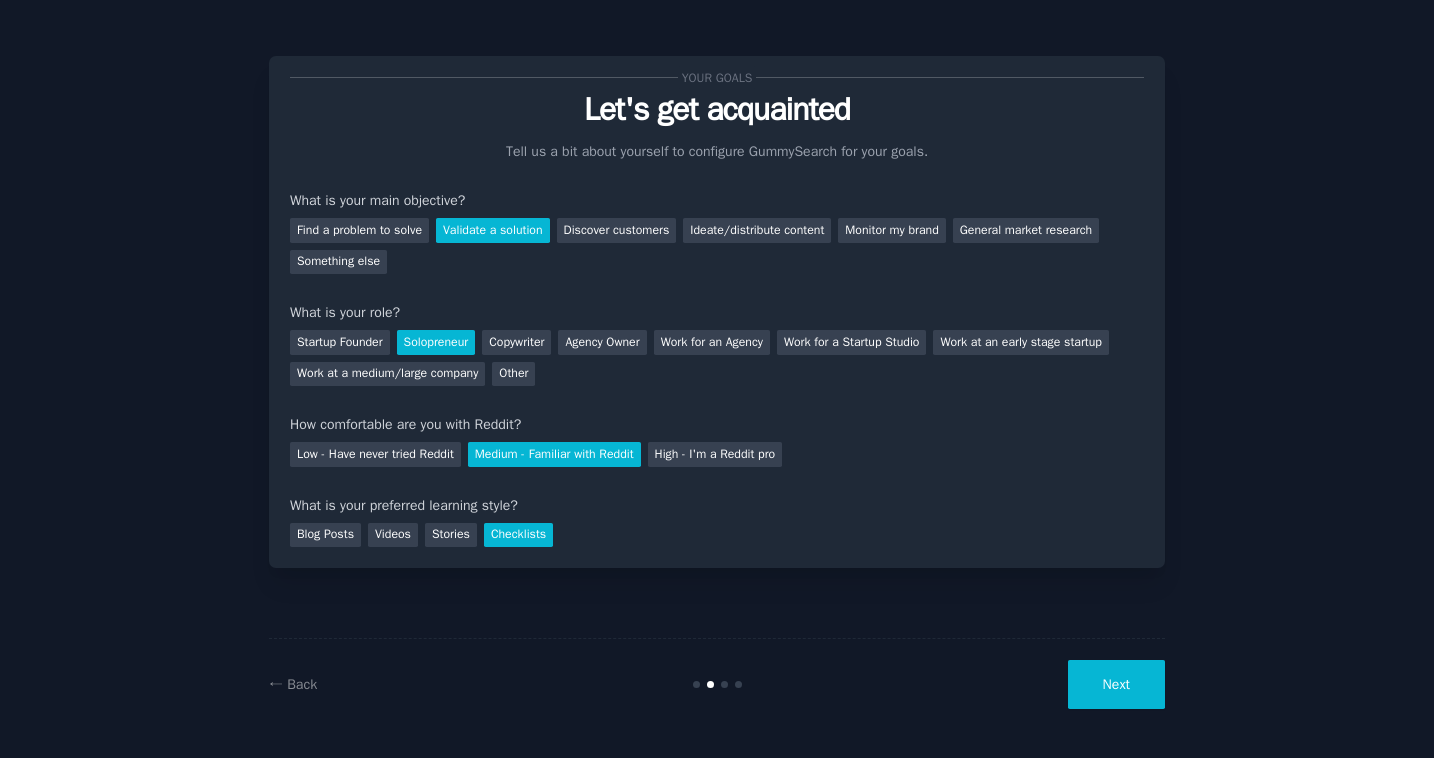 click on "Next" at bounding box center (1116, 684) 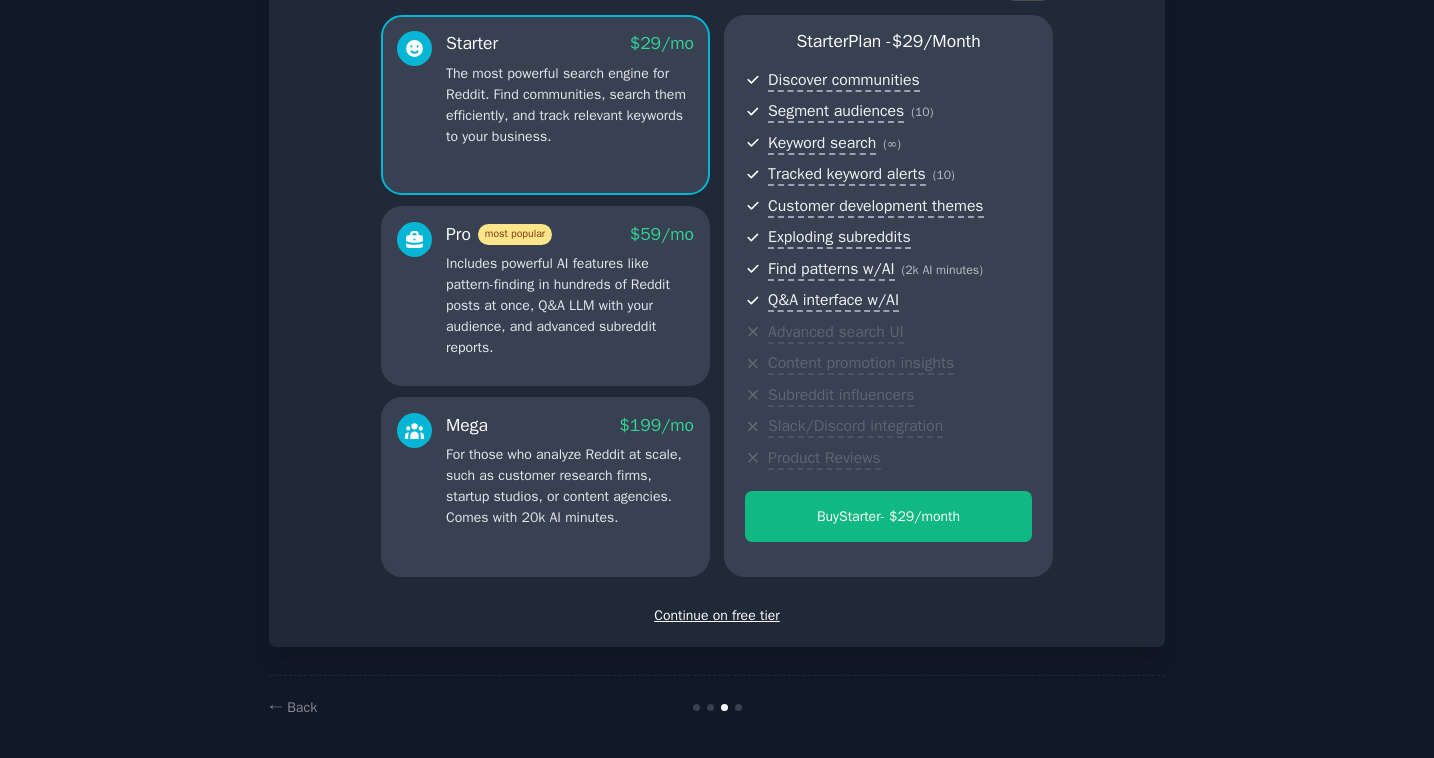 scroll, scrollTop: 166, scrollLeft: 0, axis: vertical 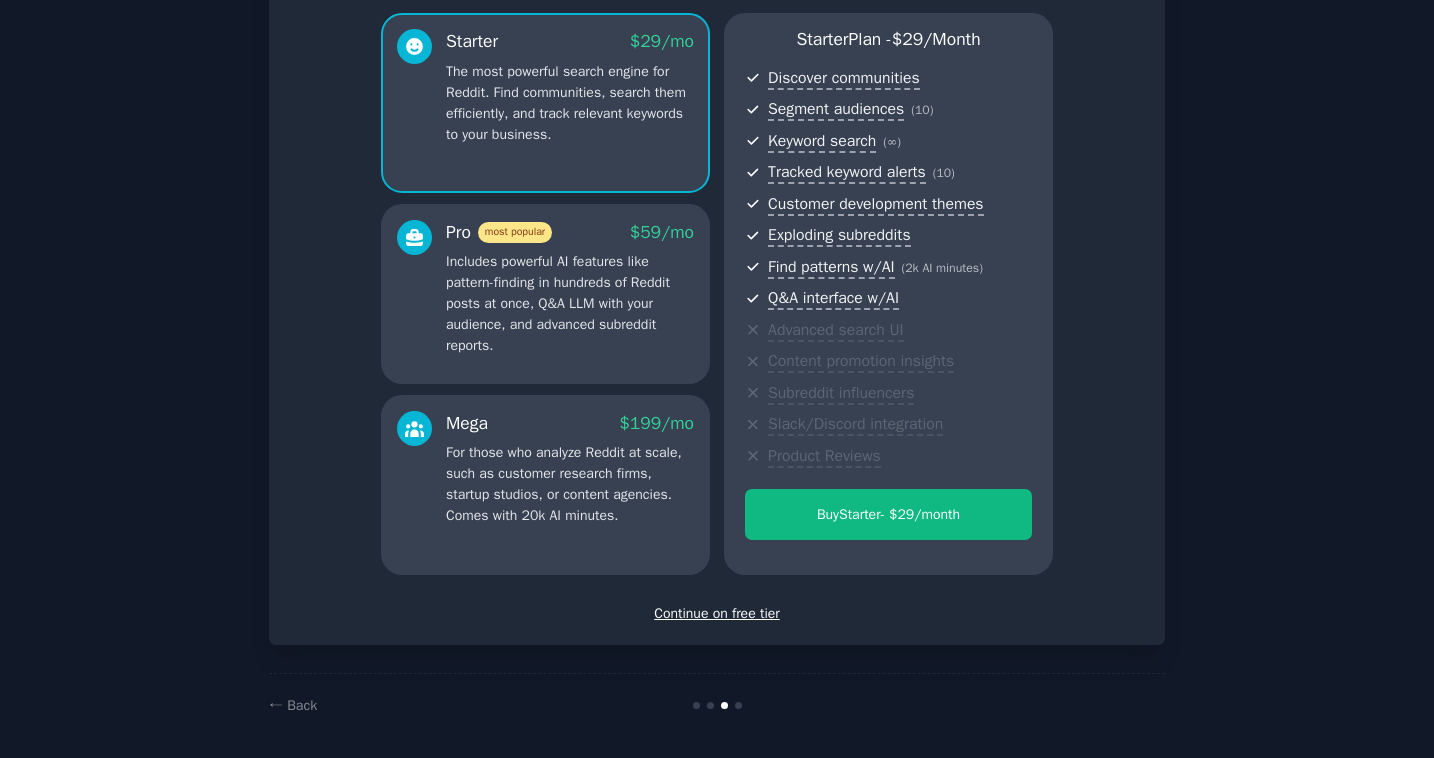 click on "Continue on free tier" at bounding box center [717, 613] 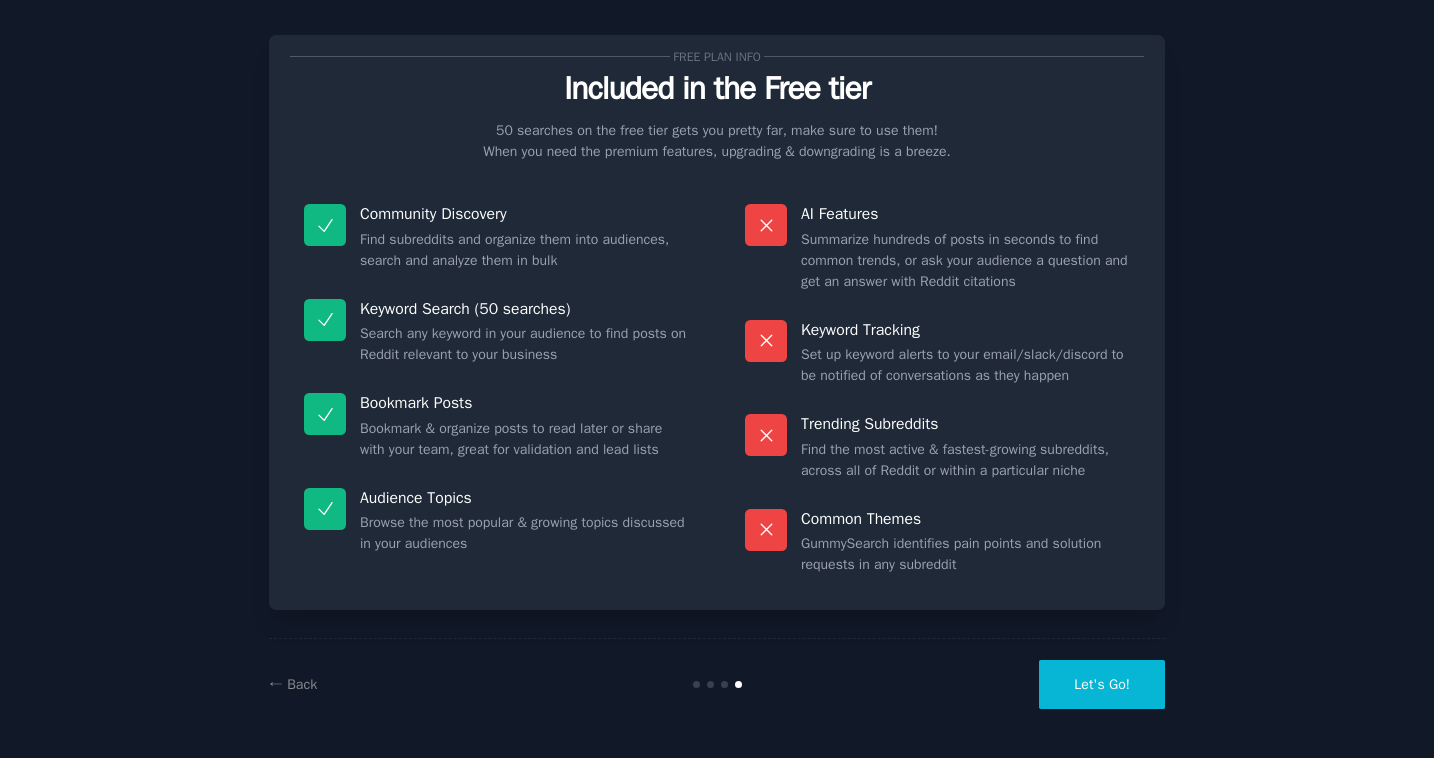 scroll, scrollTop: 21, scrollLeft: 0, axis: vertical 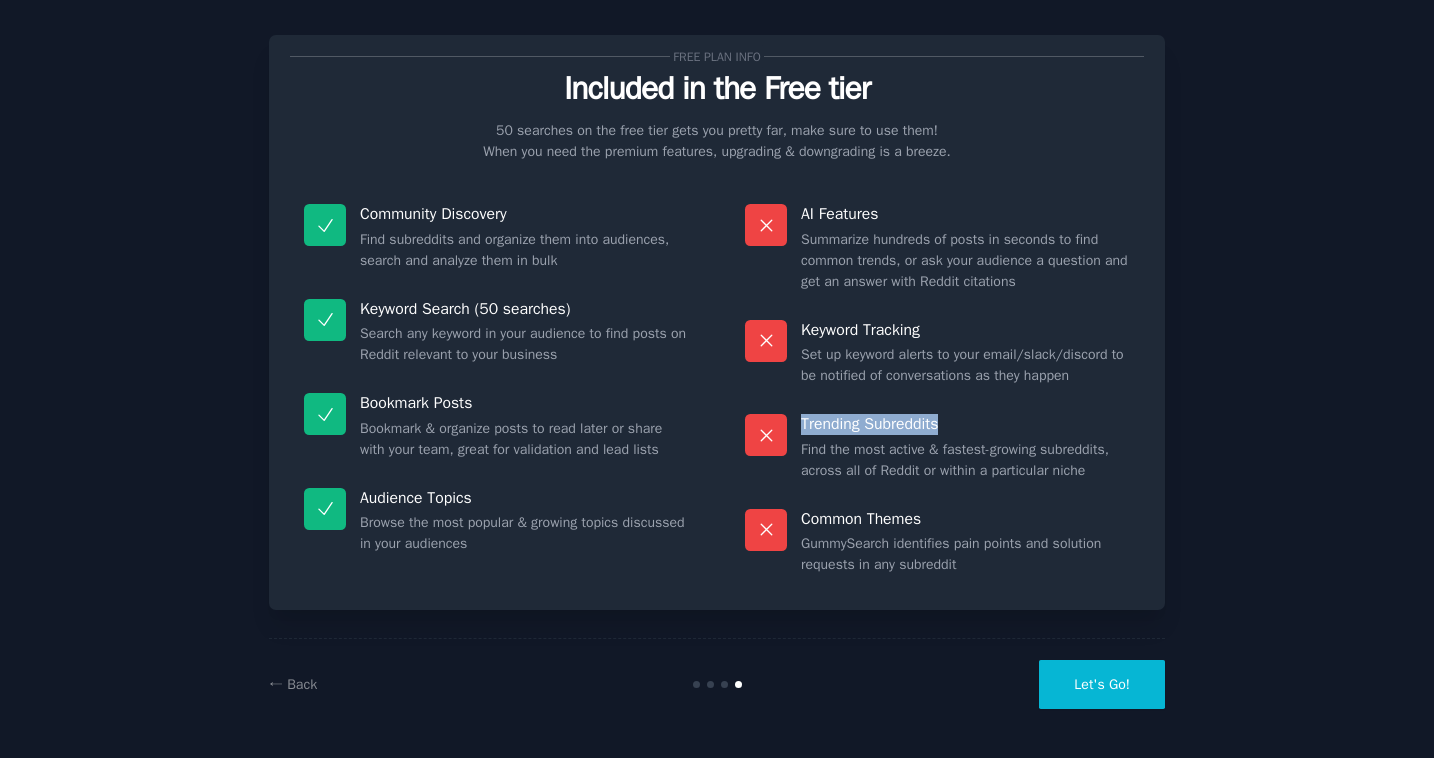 drag, startPoint x: 798, startPoint y: 419, endPoint x: 955, endPoint y: 428, distance: 157.25775 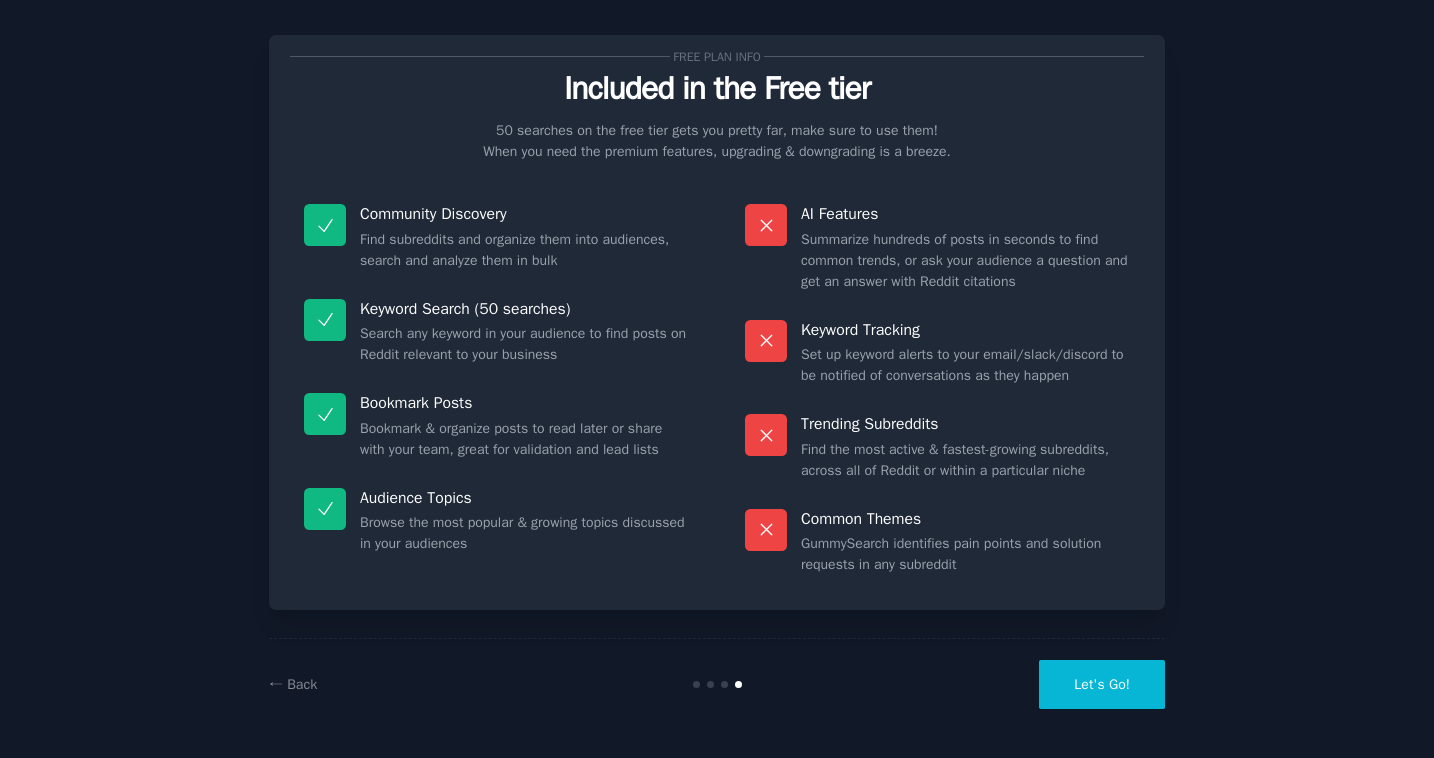 click on "Find the most active & fastest-growing subreddits, across all of Reddit or within a particular niche" at bounding box center [965, 460] 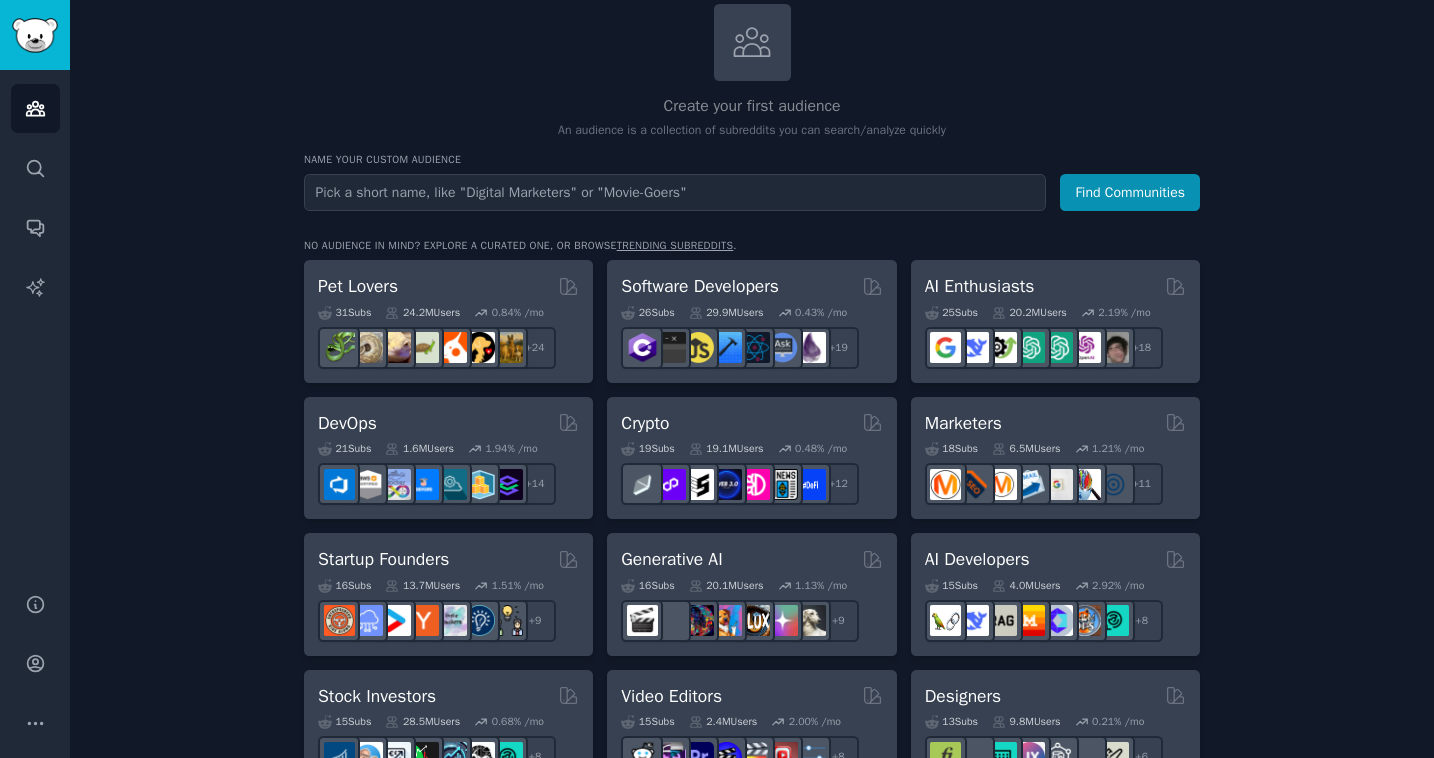 scroll, scrollTop: 0, scrollLeft: 0, axis: both 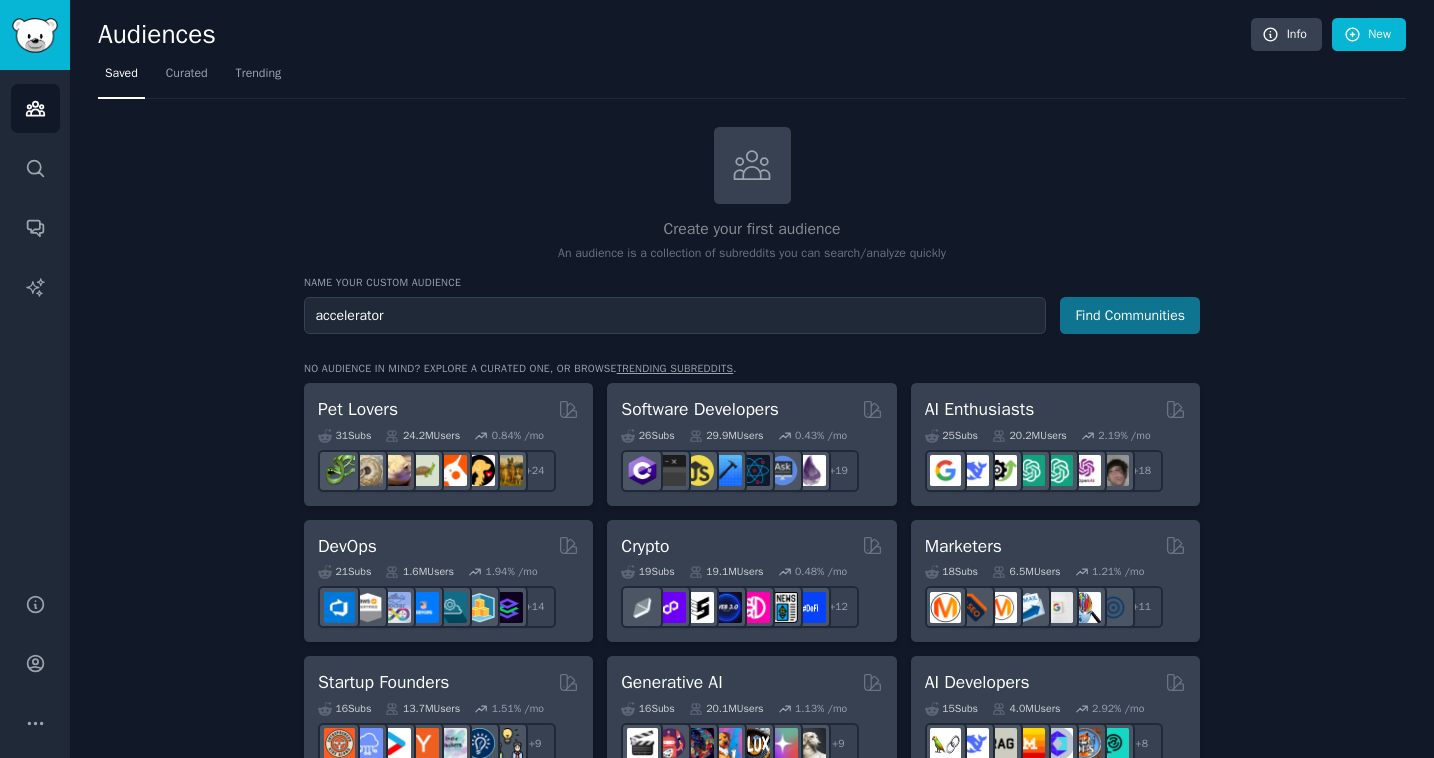 type on "accelerator" 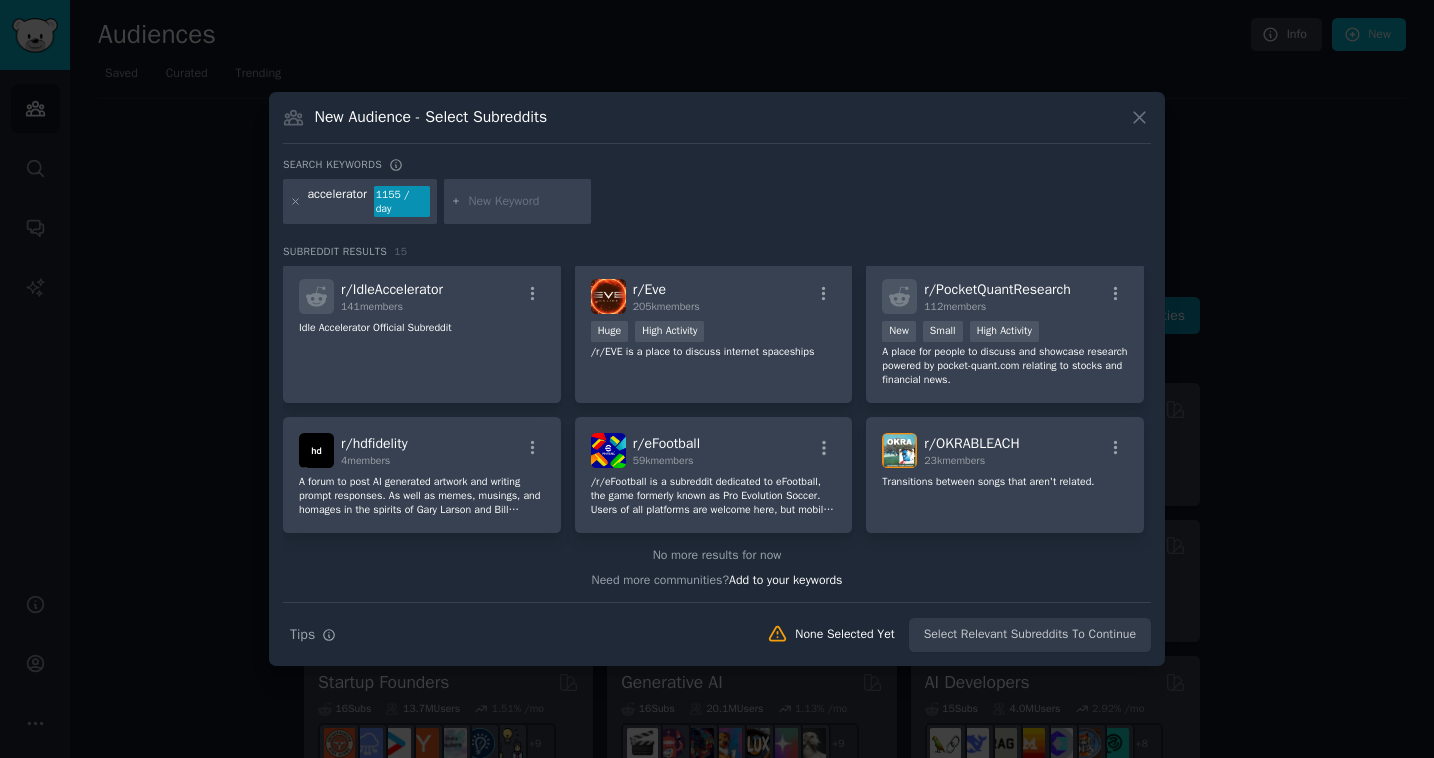 scroll, scrollTop: 0, scrollLeft: 0, axis: both 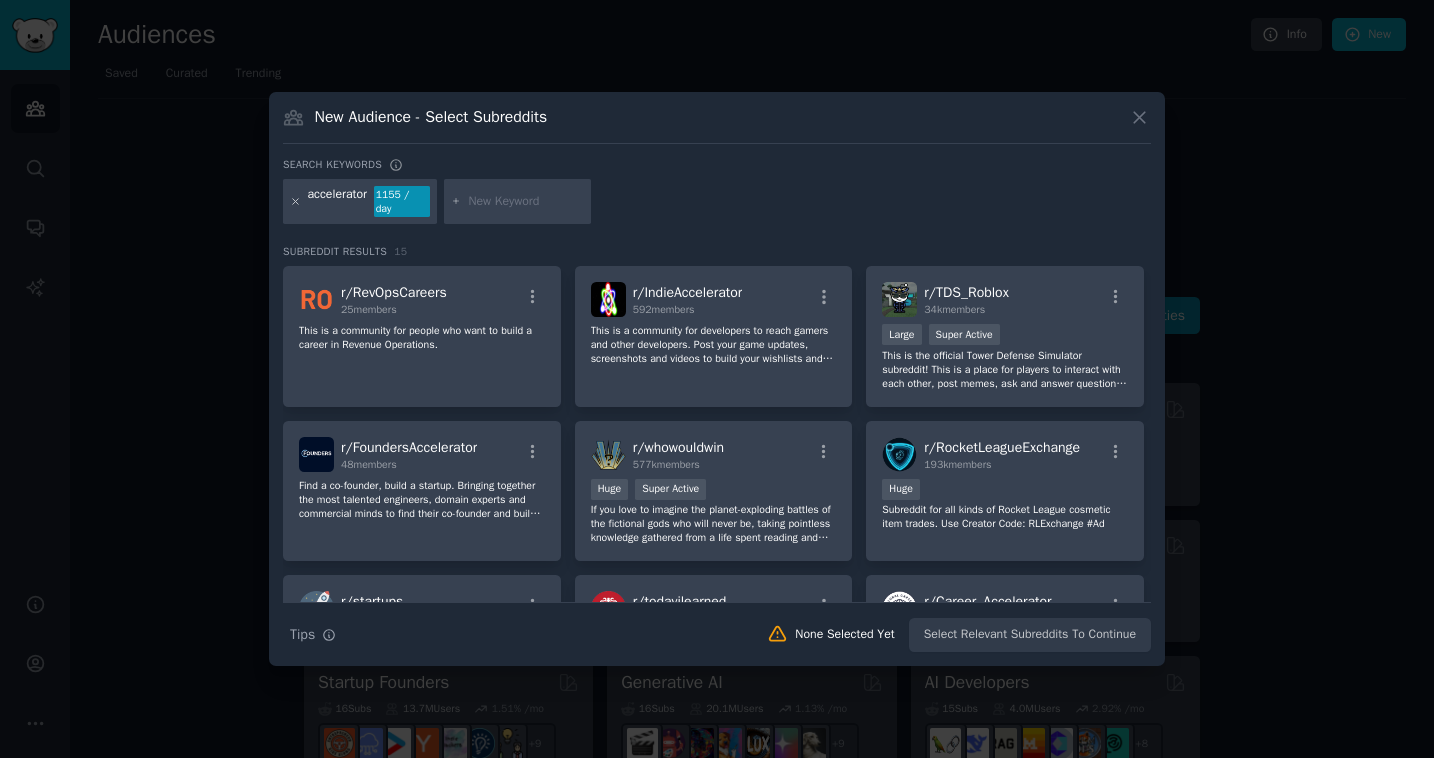 click 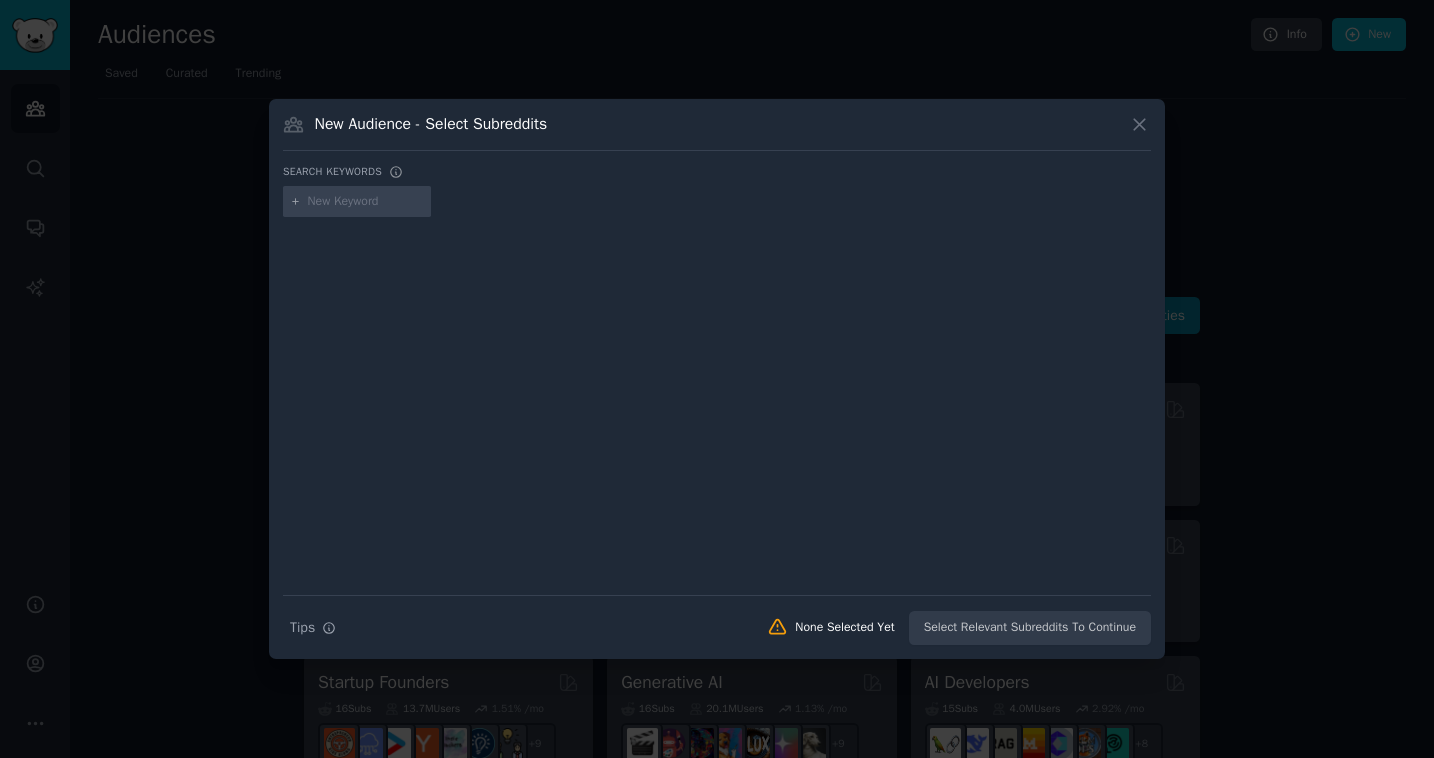 click at bounding box center [366, 202] 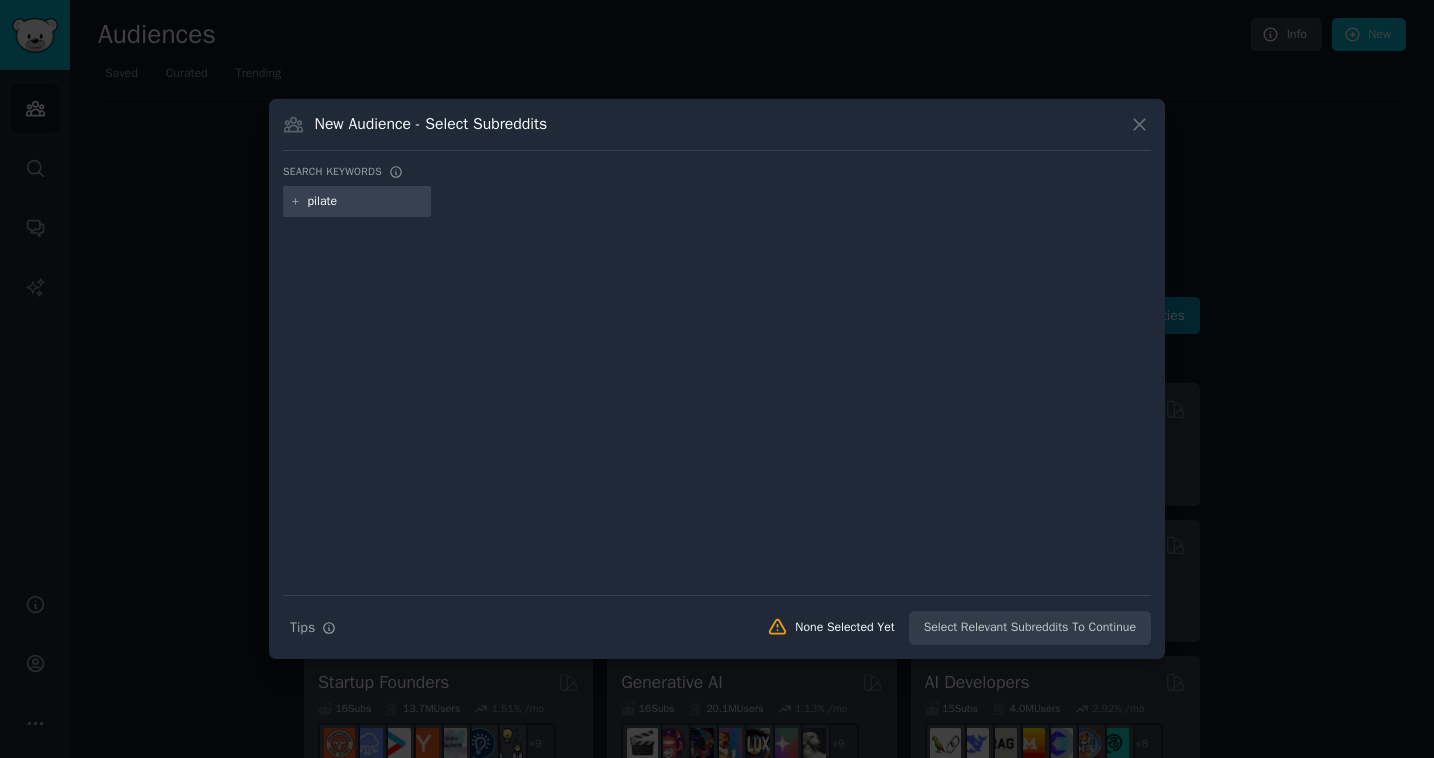 type on "pilates" 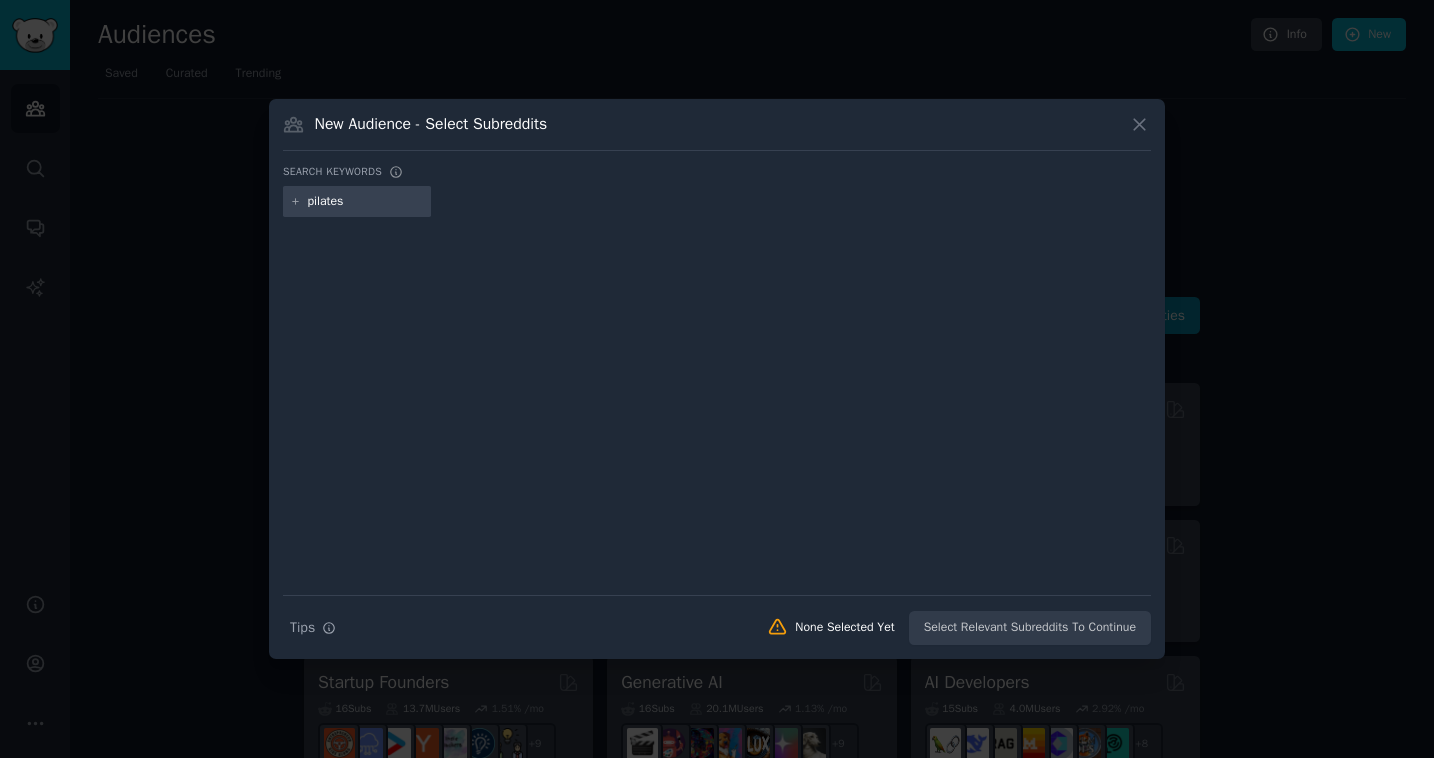 type 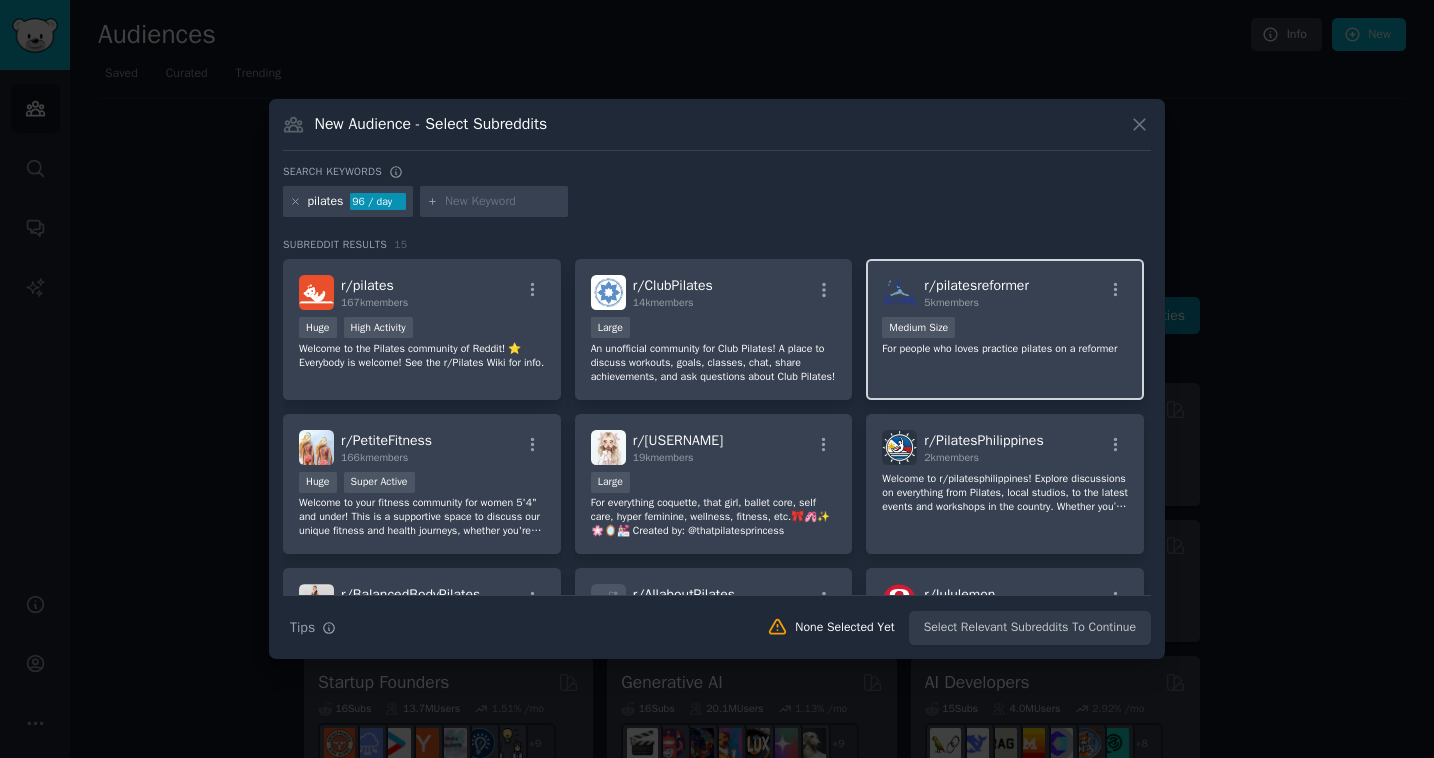 click on "[NUMBER] members" at bounding box center [976, 303] 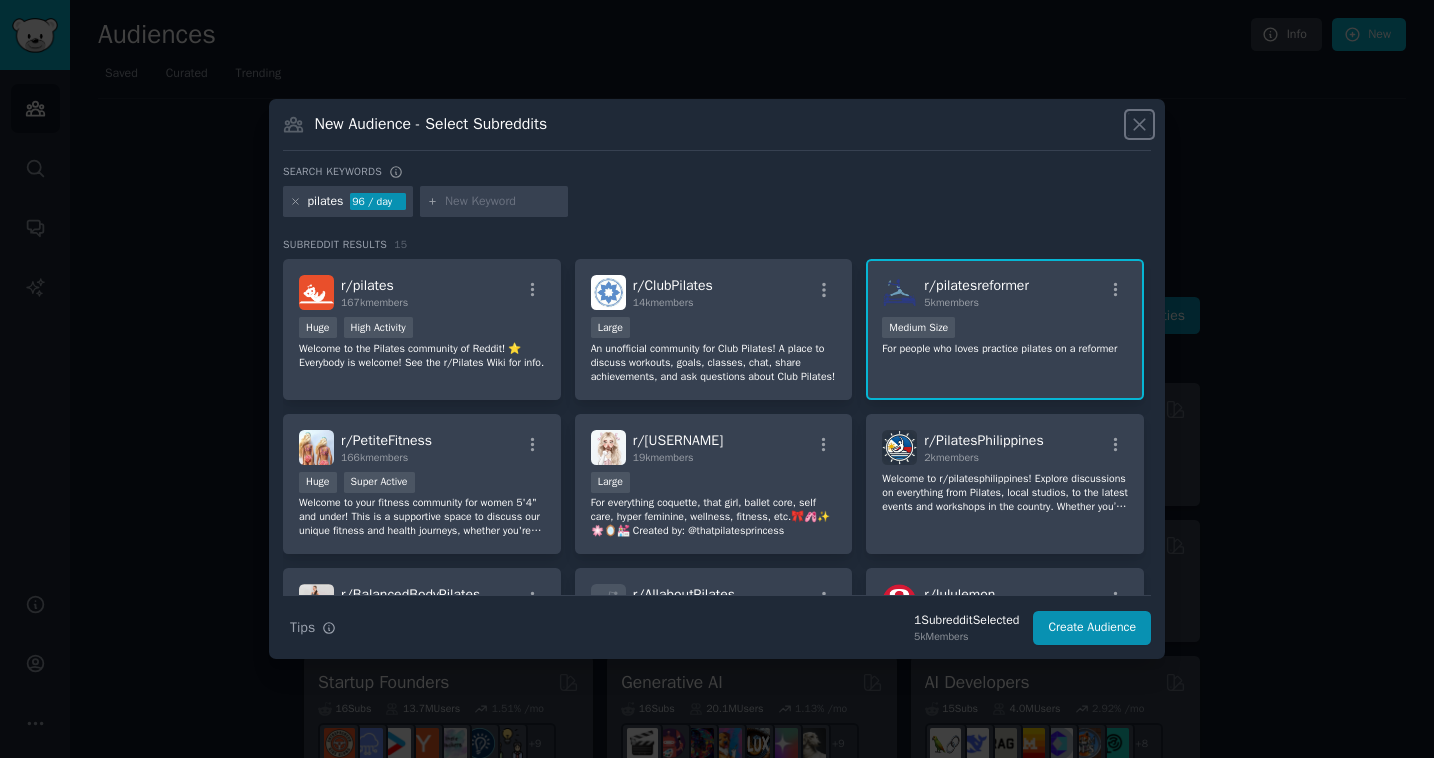 click 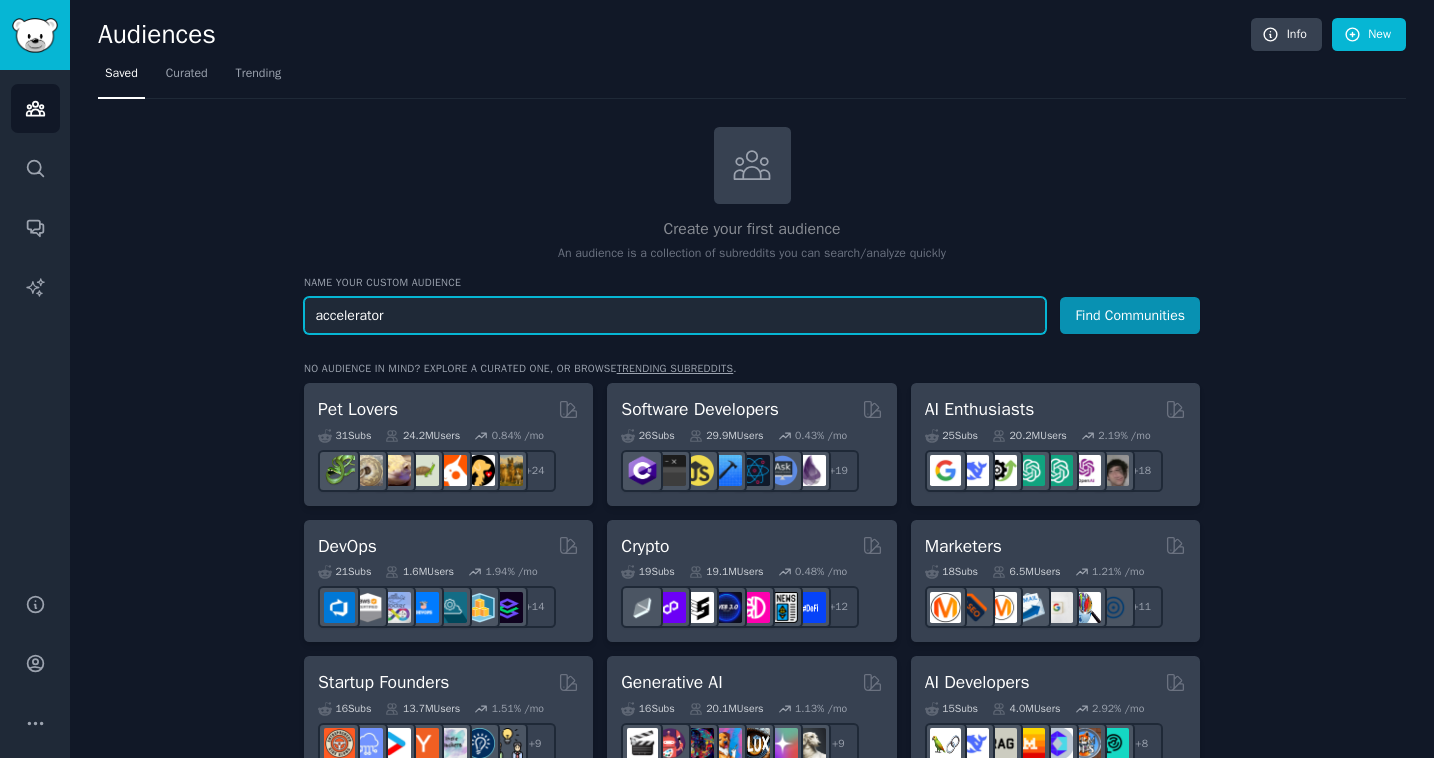 click on "accelerator" at bounding box center (675, 315) 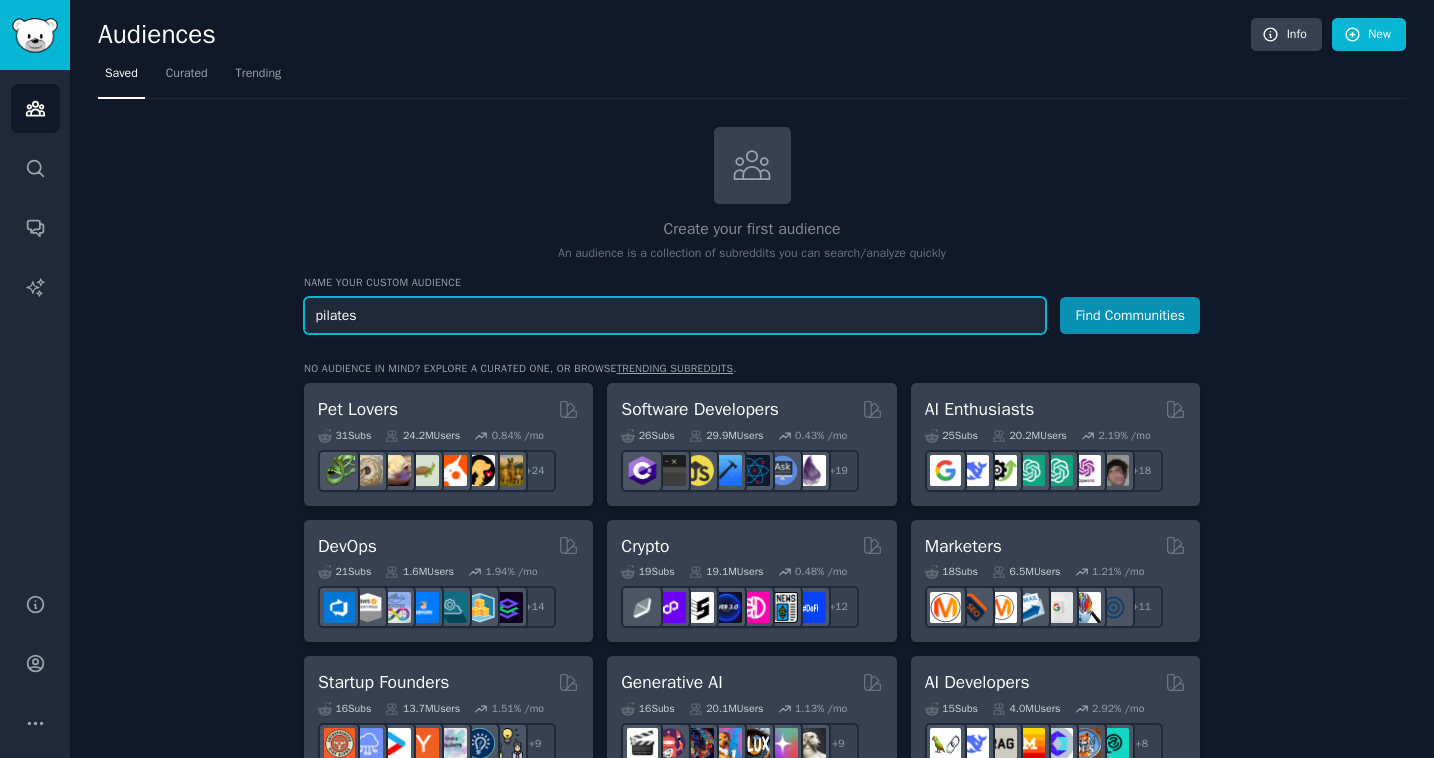 type on "pilates" 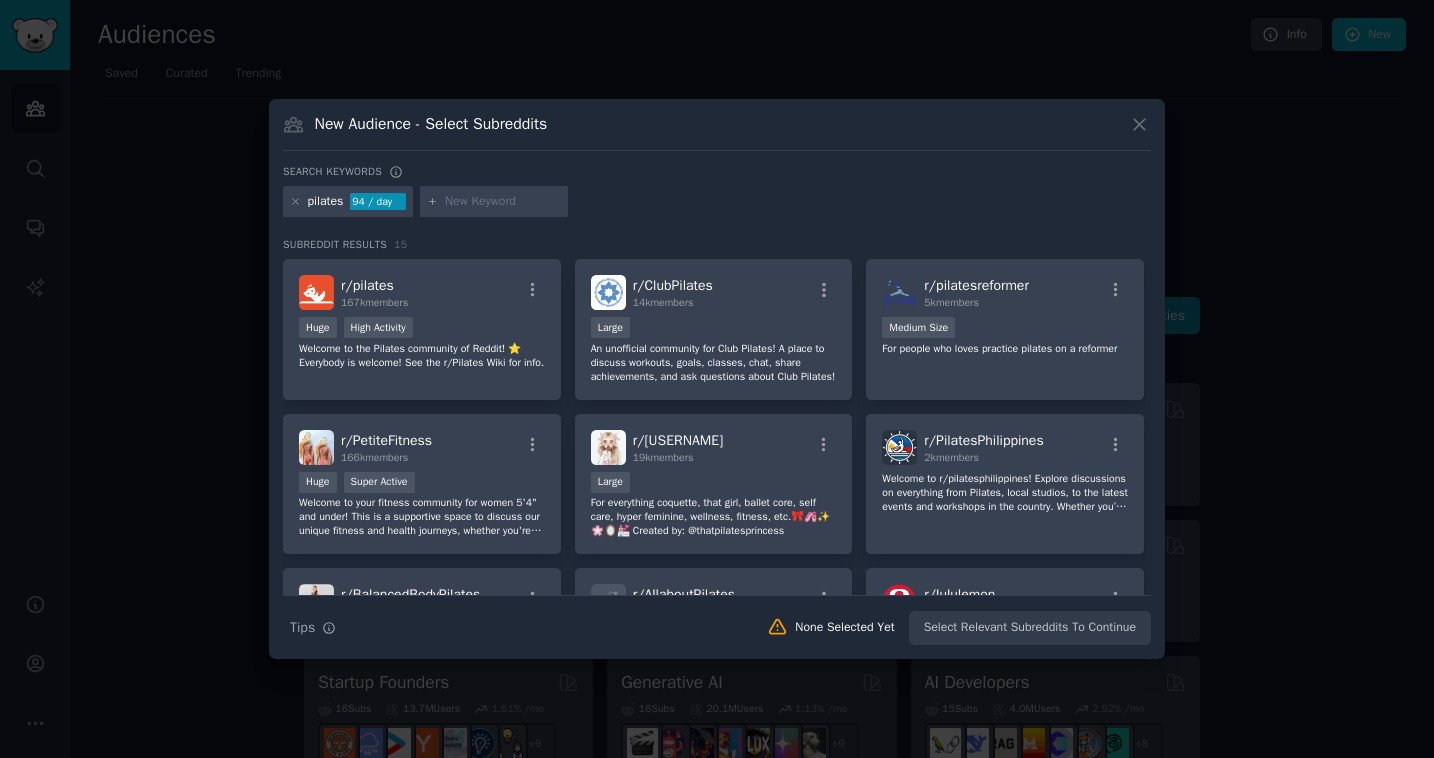 click 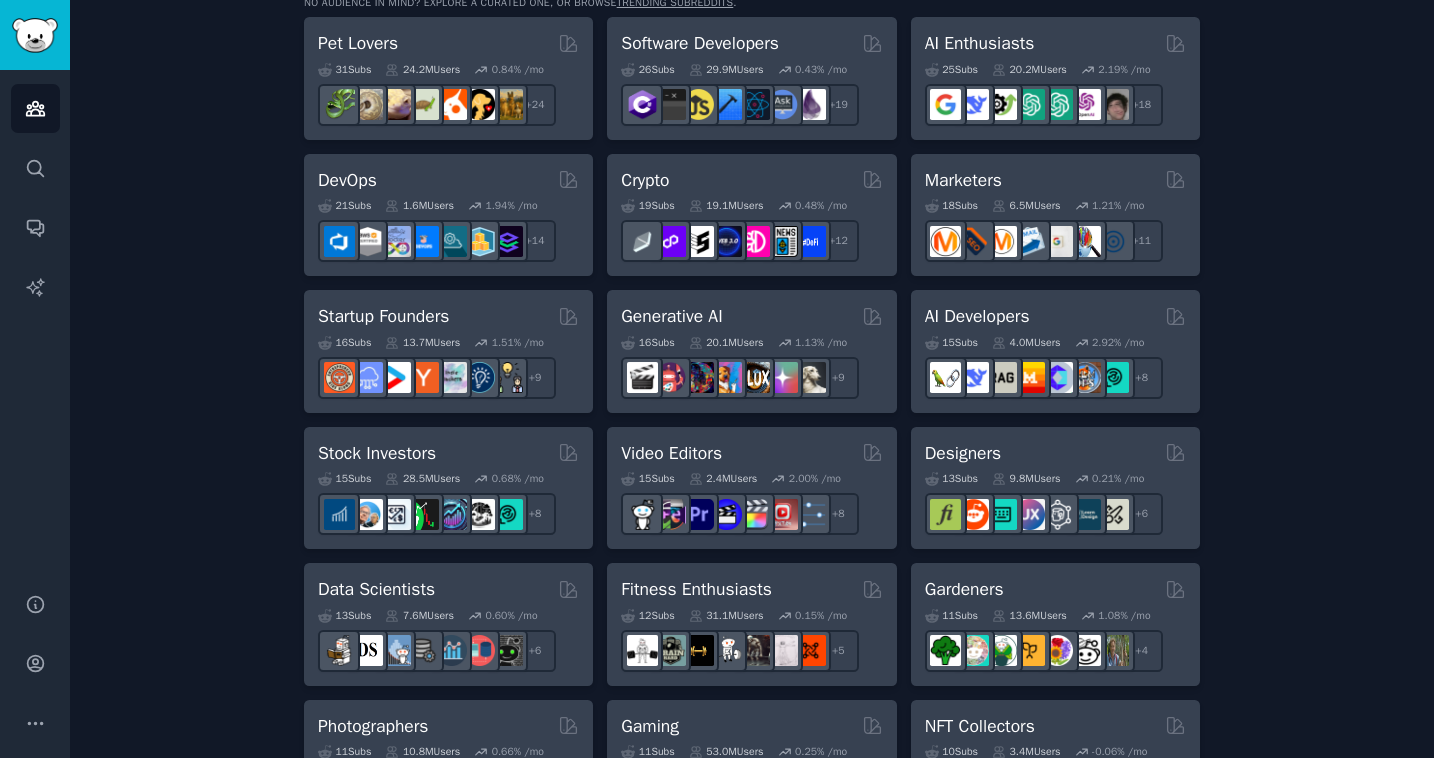 scroll, scrollTop: 593, scrollLeft: 0, axis: vertical 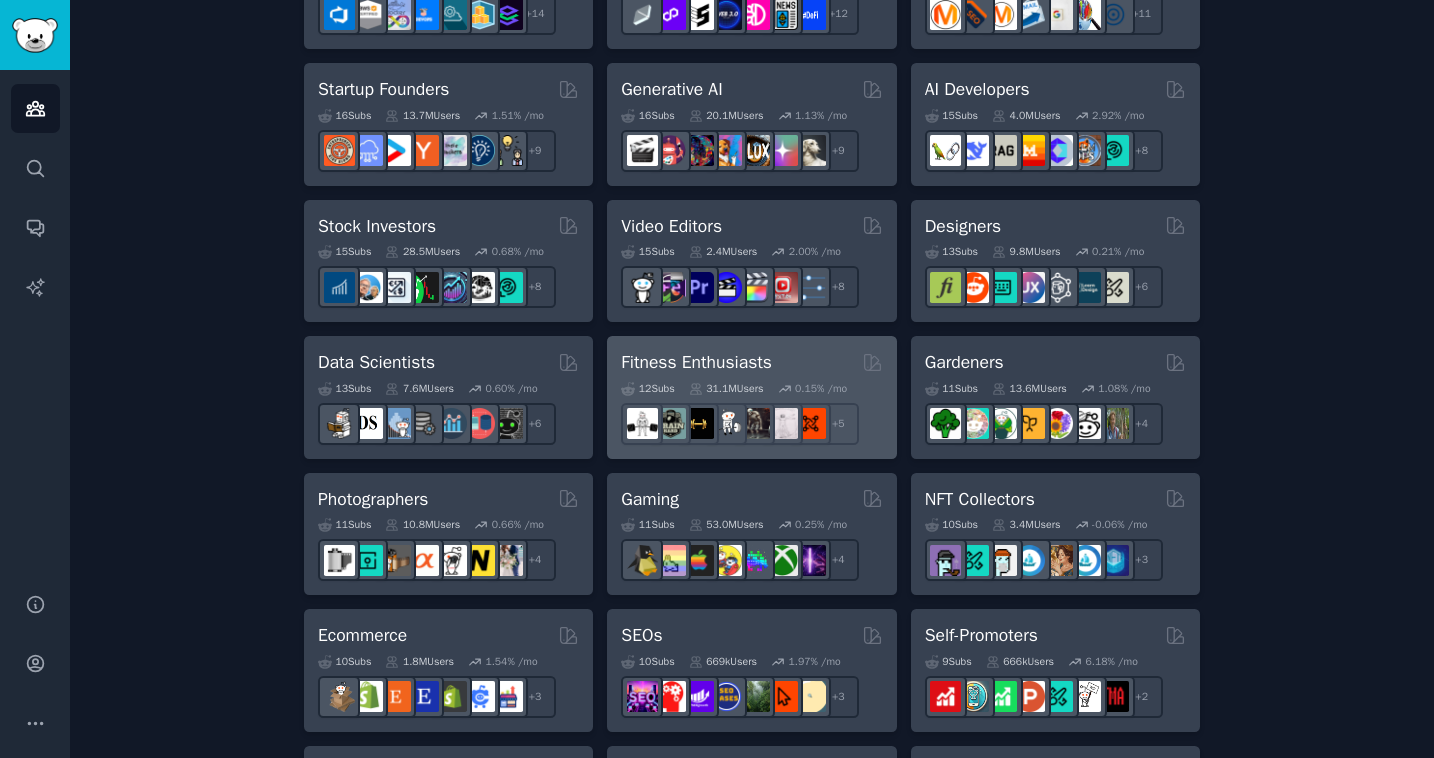 click on "Fitness Enthusiasts" at bounding box center (696, 362) 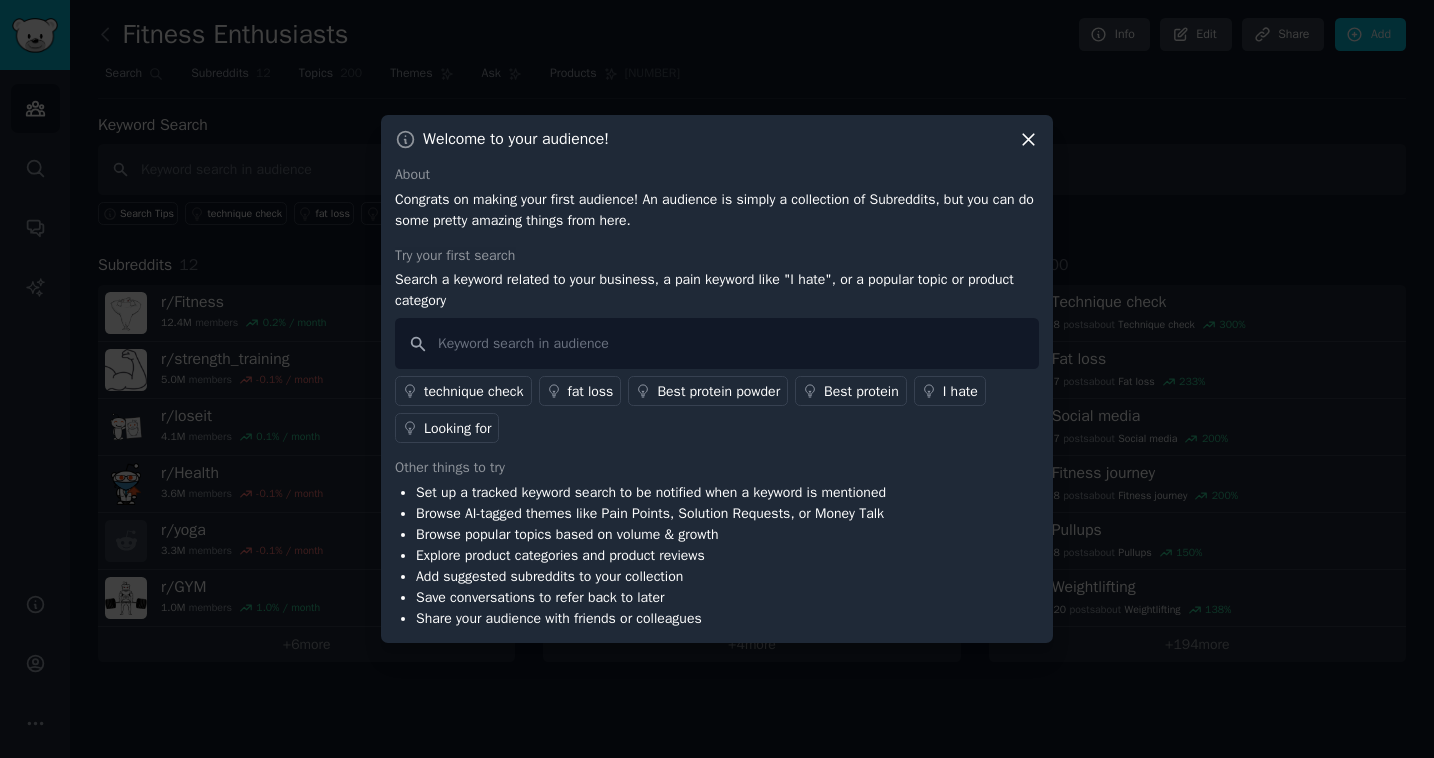click on "technique check" at bounding box center (474, 391) 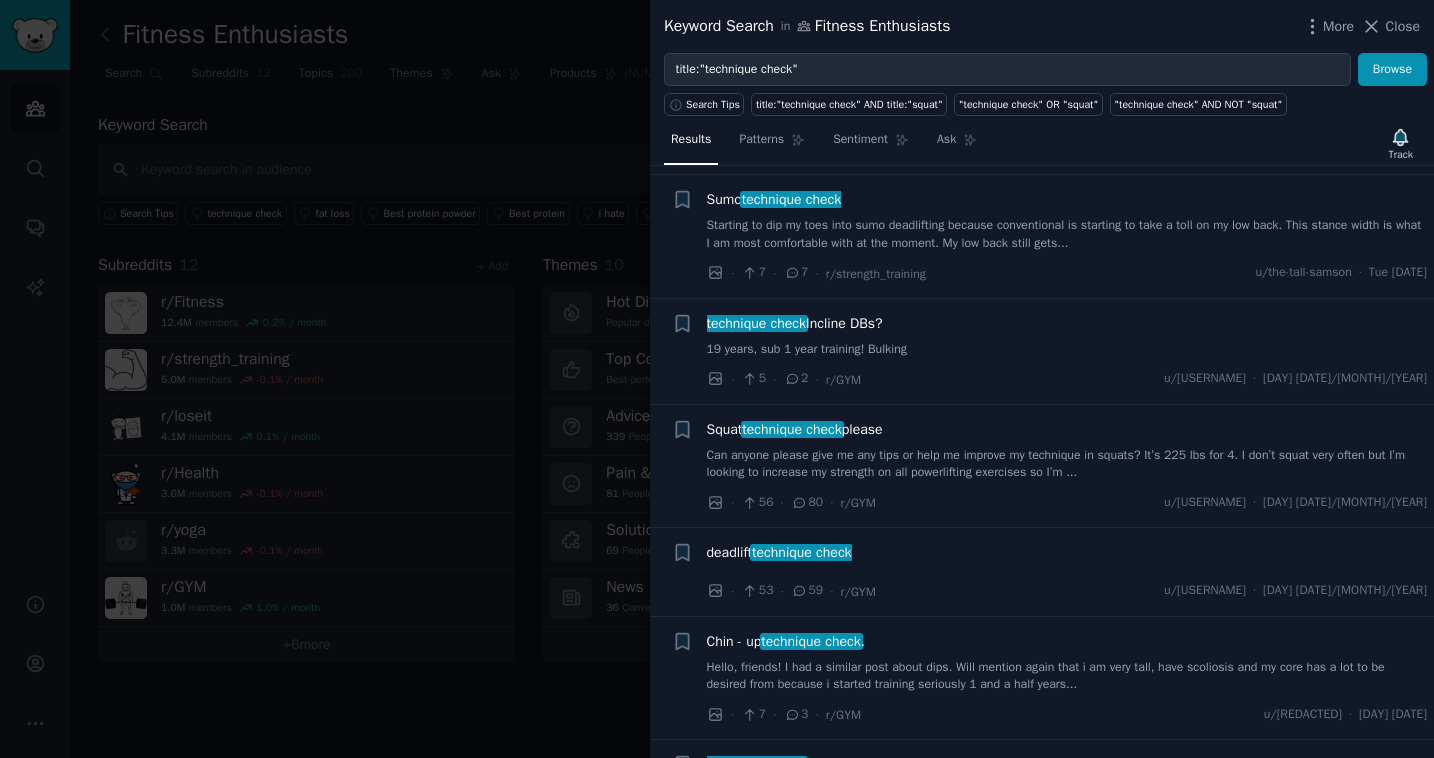 scroll, scrollTop: 0, scrollLeft: 0, axis: both 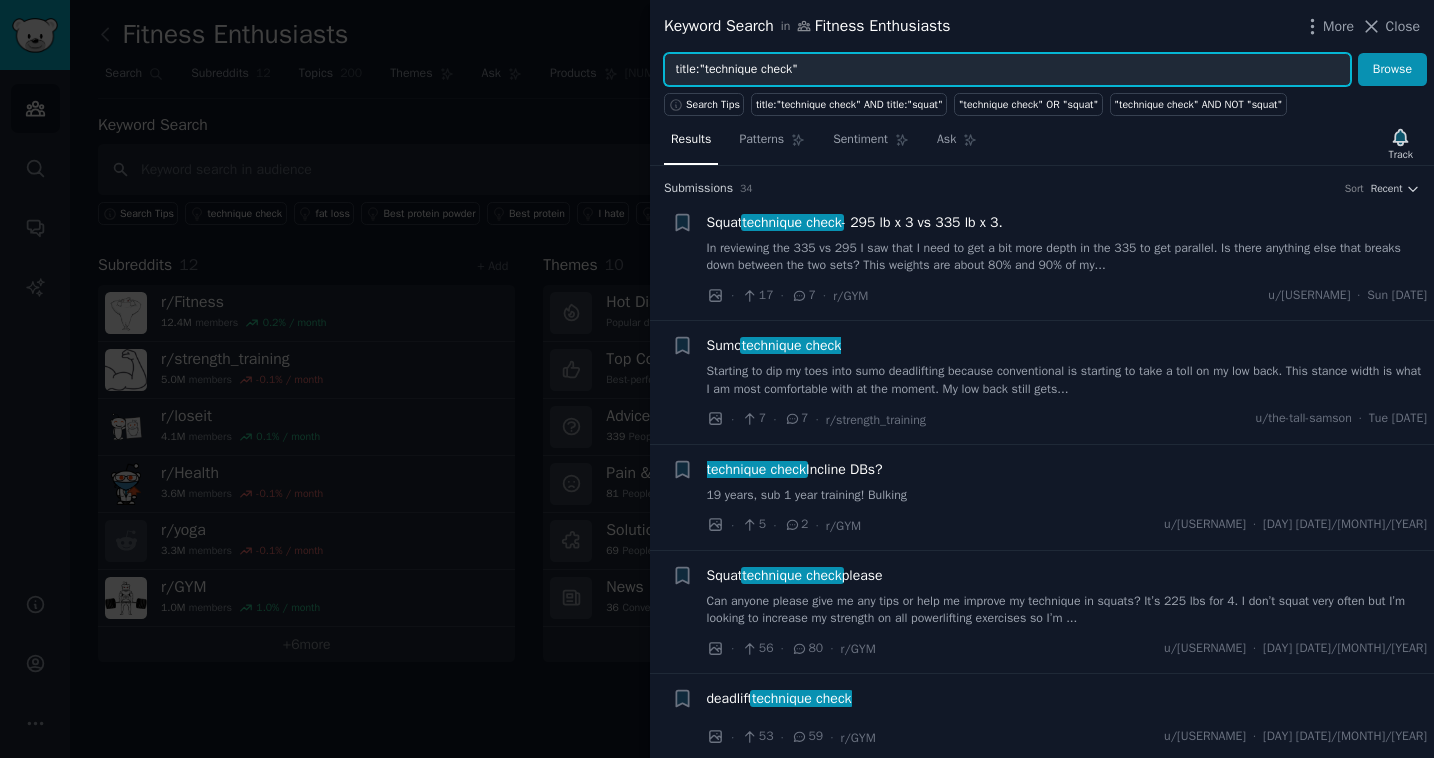 click on "title:"technique check"" at bounding box center [1007, 70] 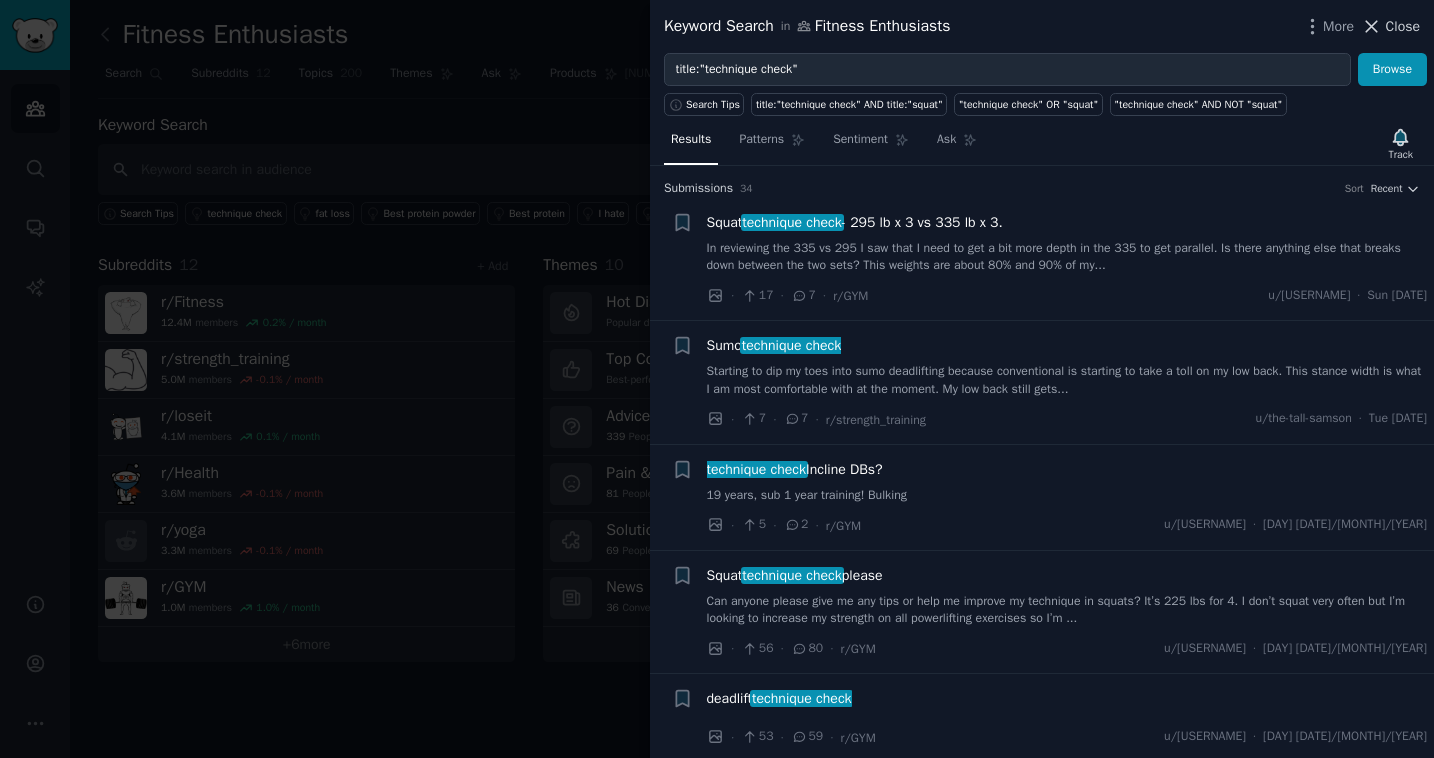 click on "Close" at bounding box center (1403, 26) 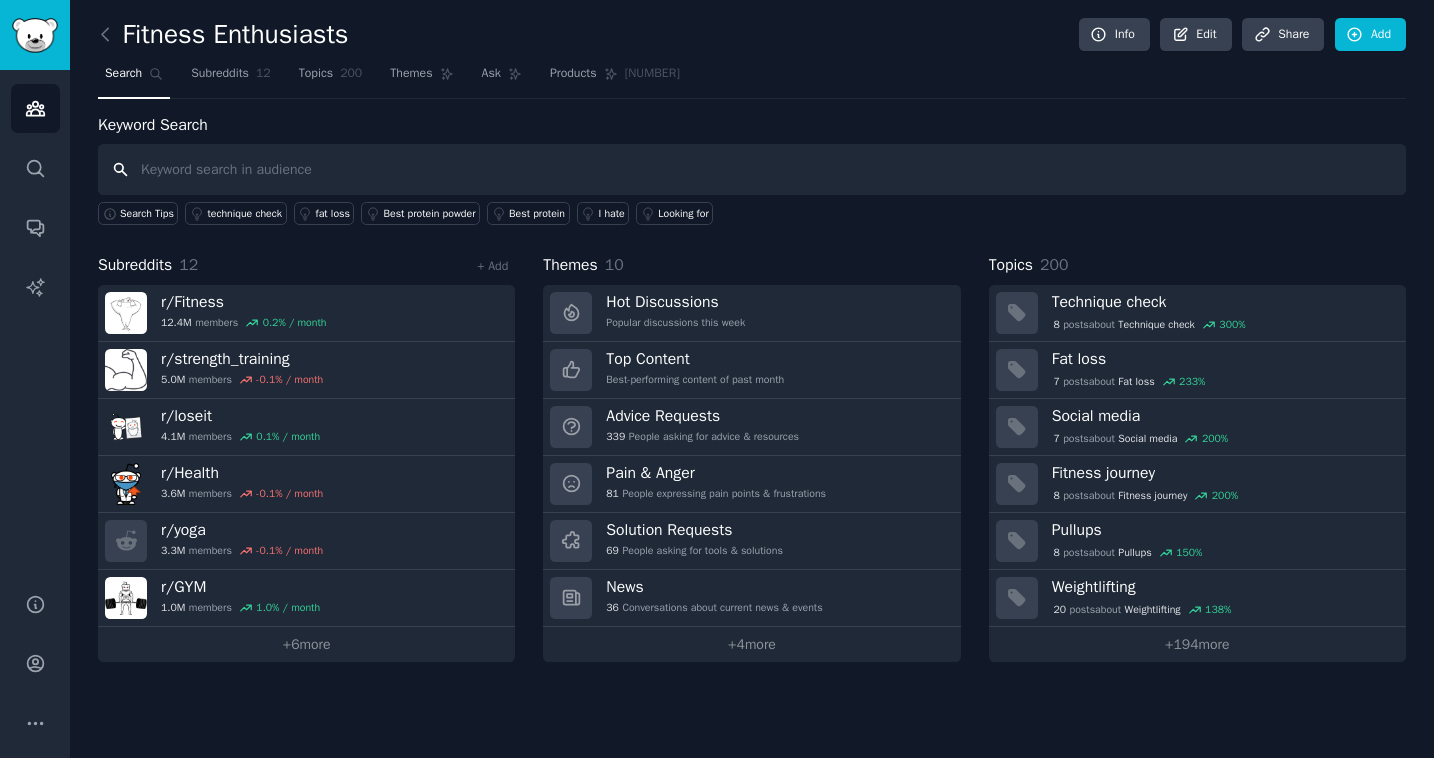 click at bounding box center (752, 169) 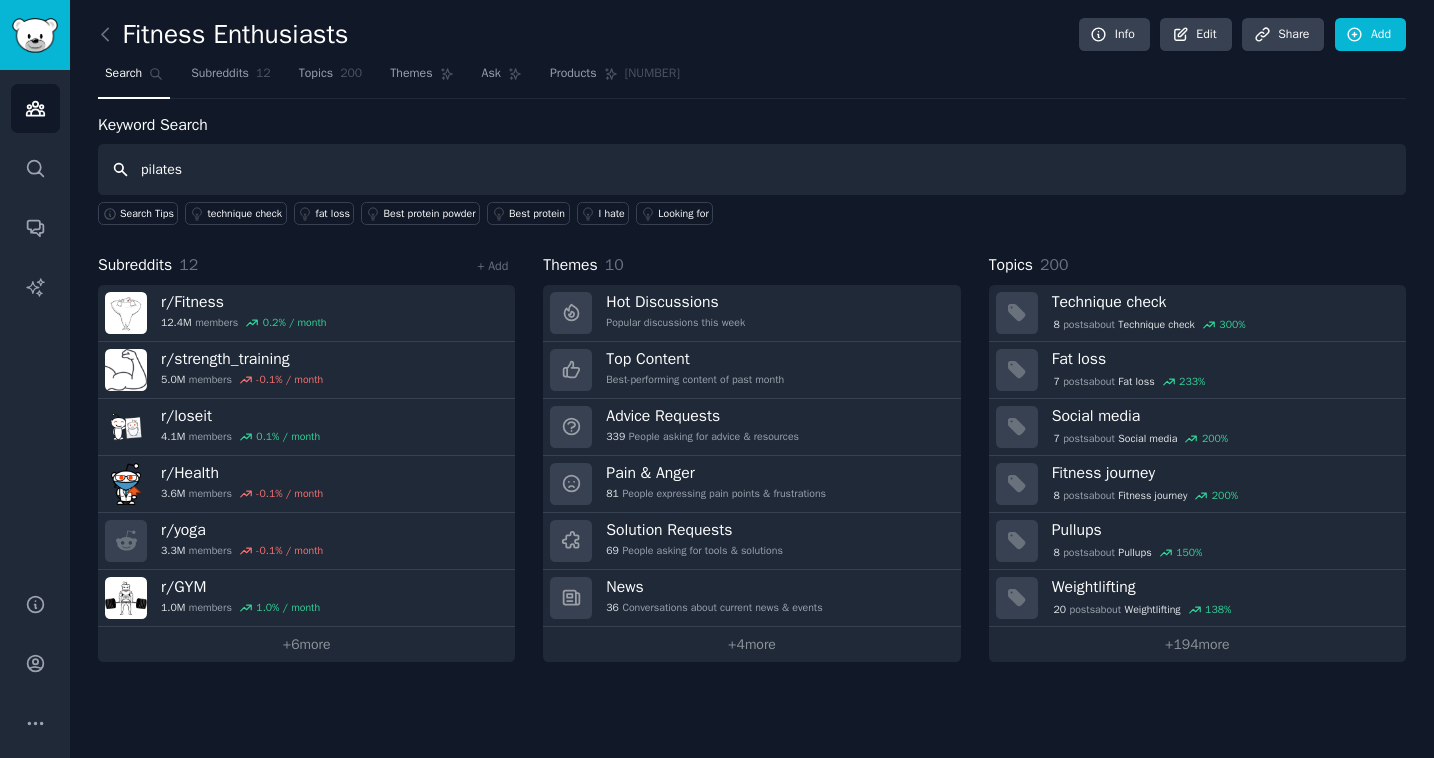 type on "pilates" 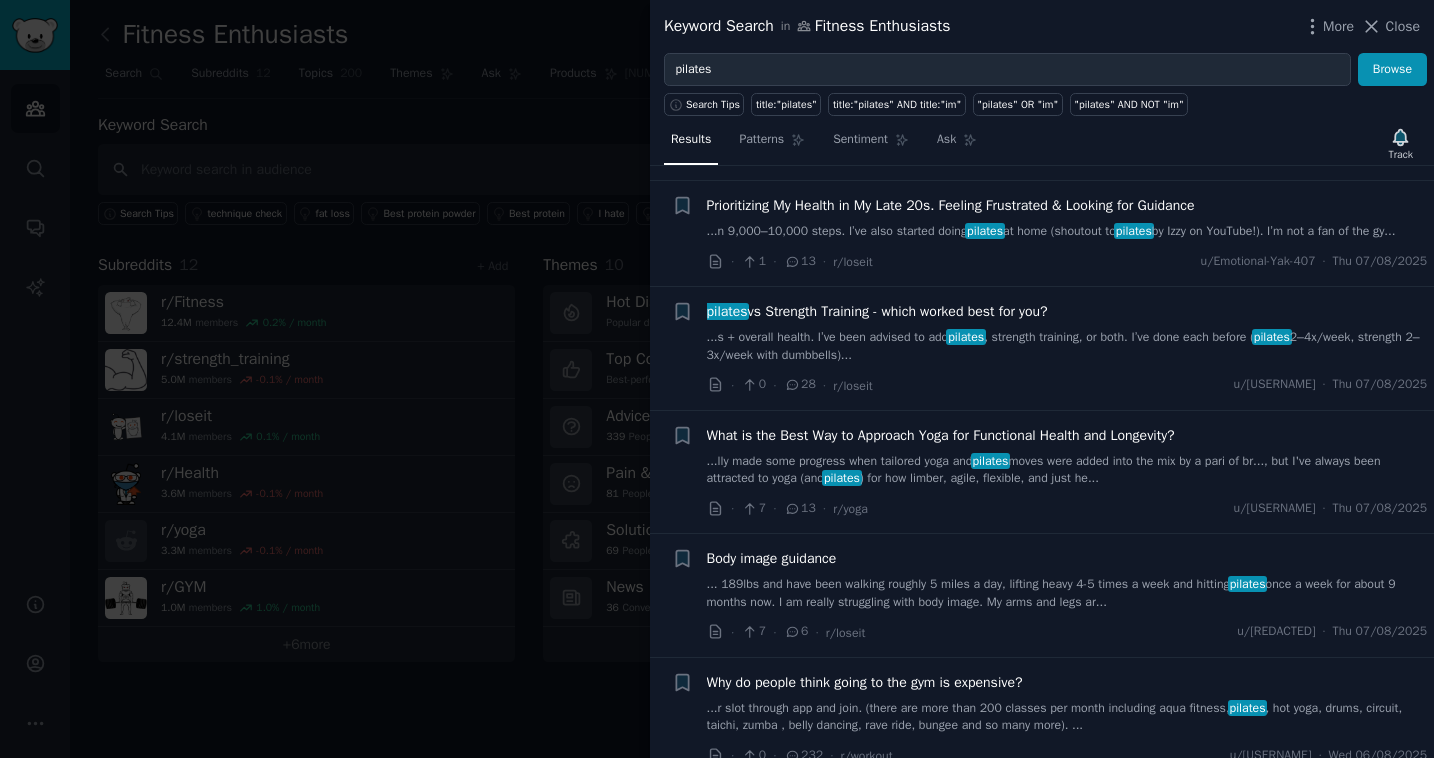 scroll, scrollTop: 0, scrollLeft: 0, axis: both 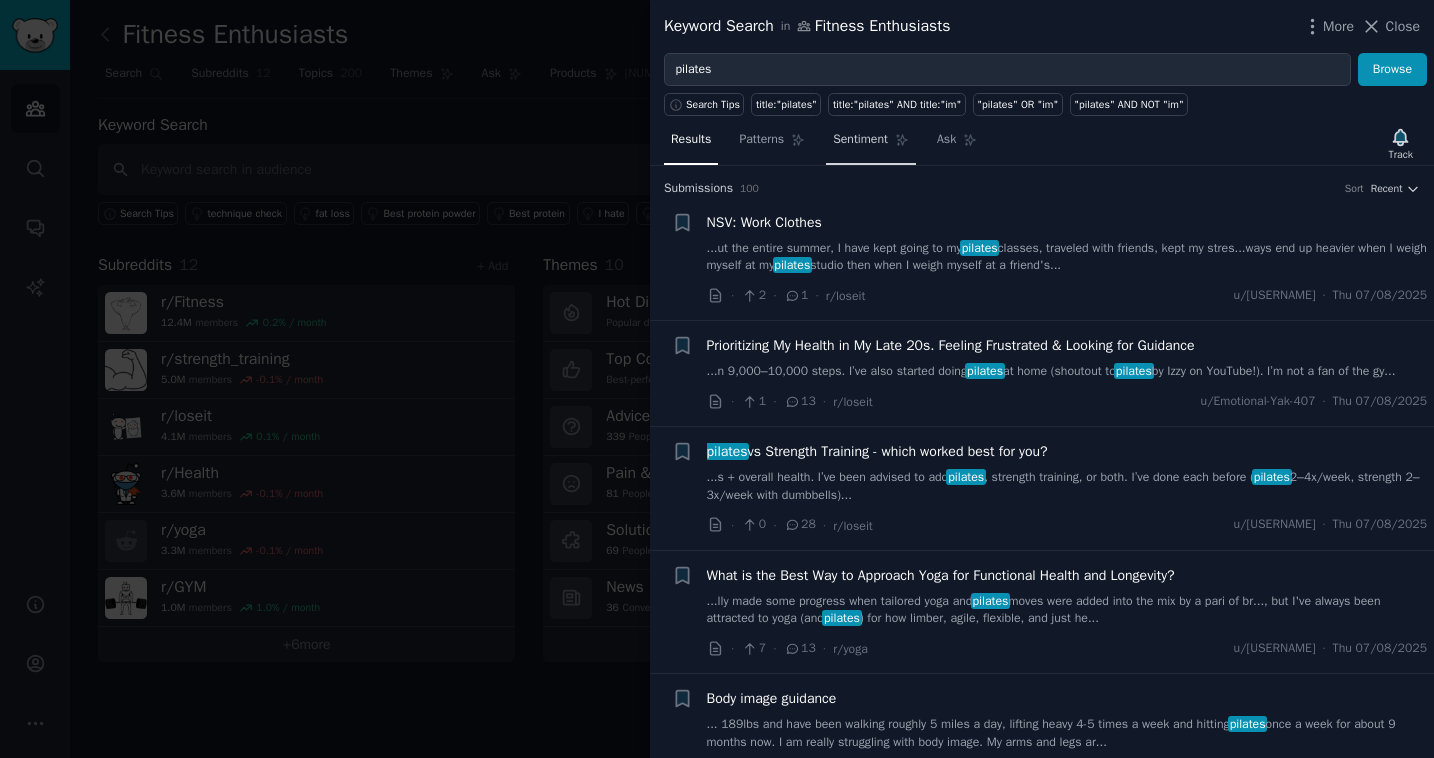 click on "Sentiment" at bounding box center [860, 140] 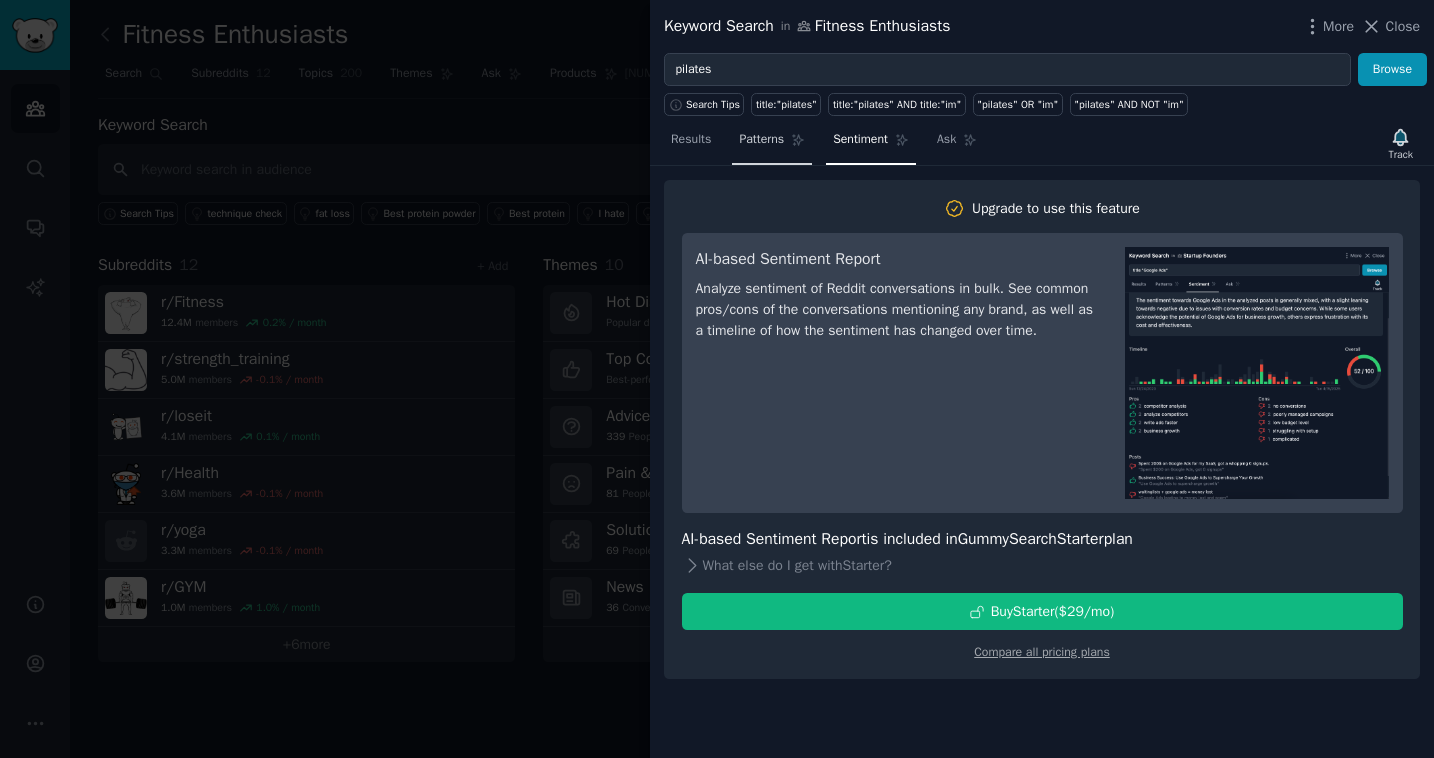 click on "Patterns" at bounding box center [761, 140] 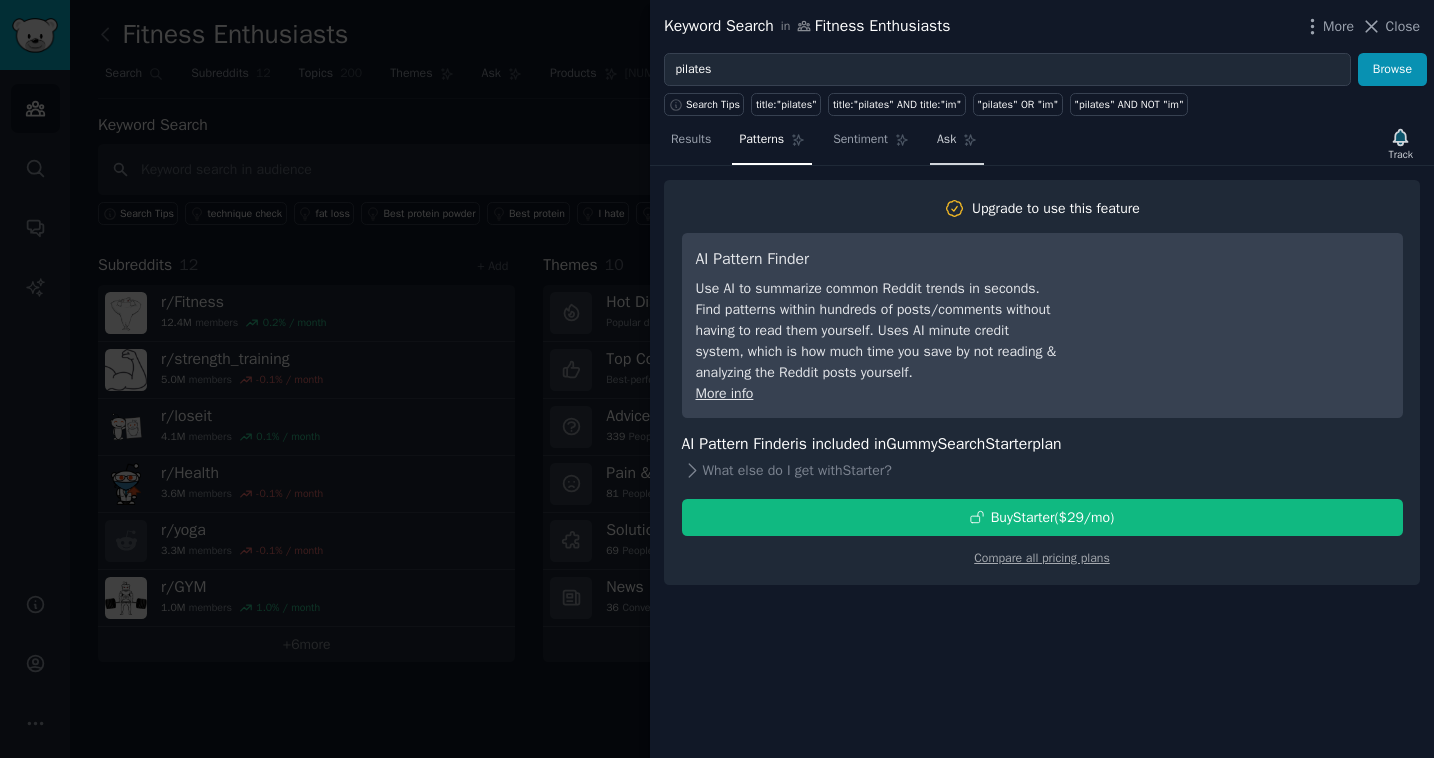 click on "Ask" at bounding box center [946, 140] 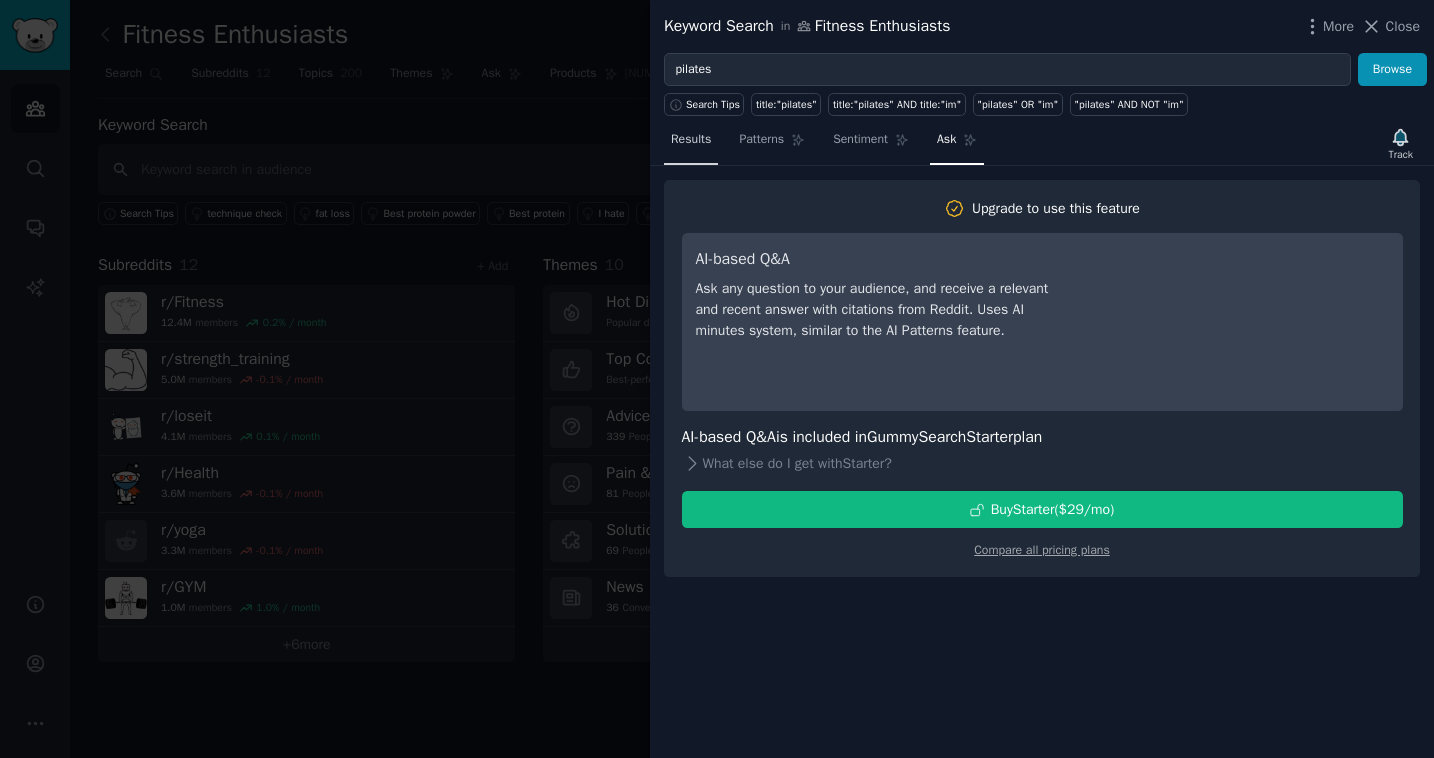 click on "Results" at bounding box center (691, 144) 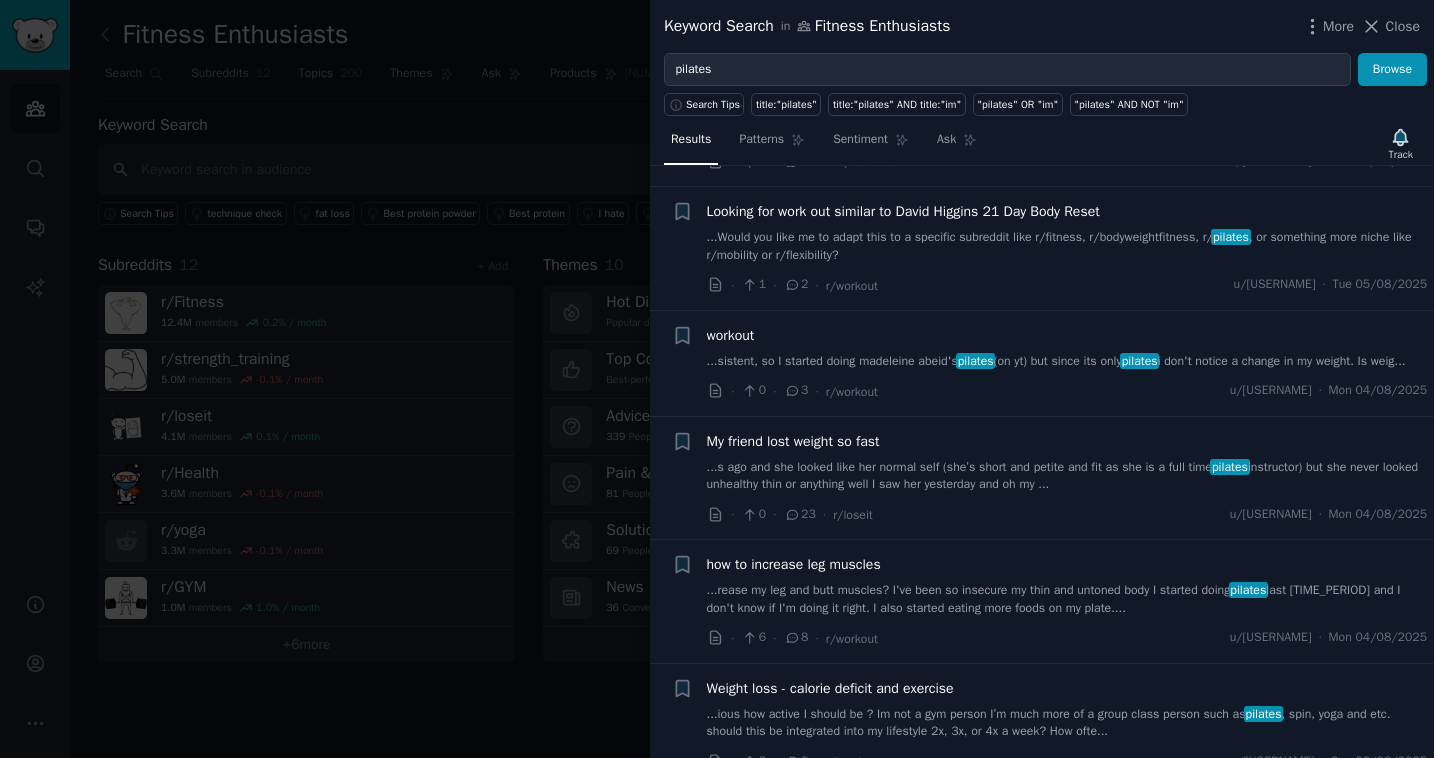 scroll, scrollTop: 774, scrollLeft: 0, axis: vertical 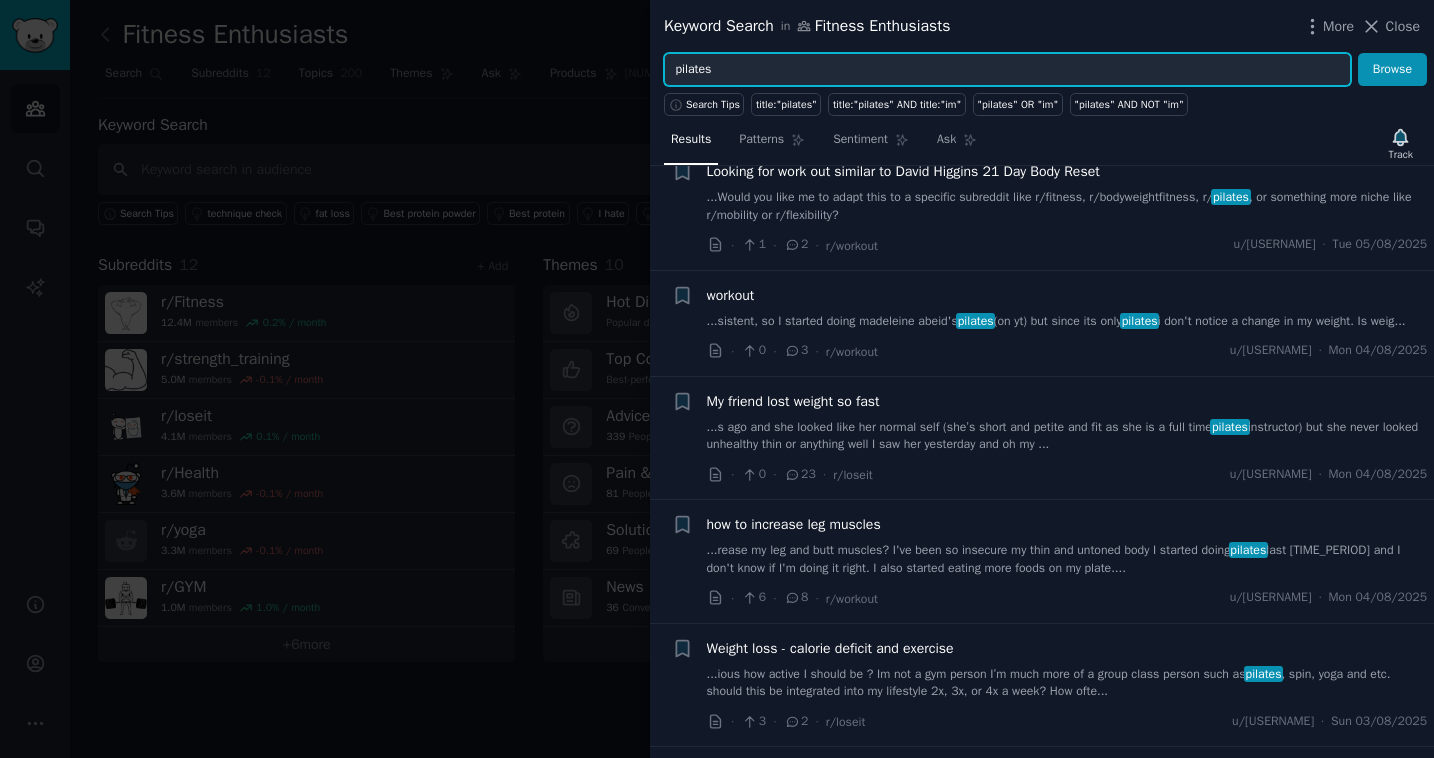 click on "pilates" at bounding box center (1007, 70) 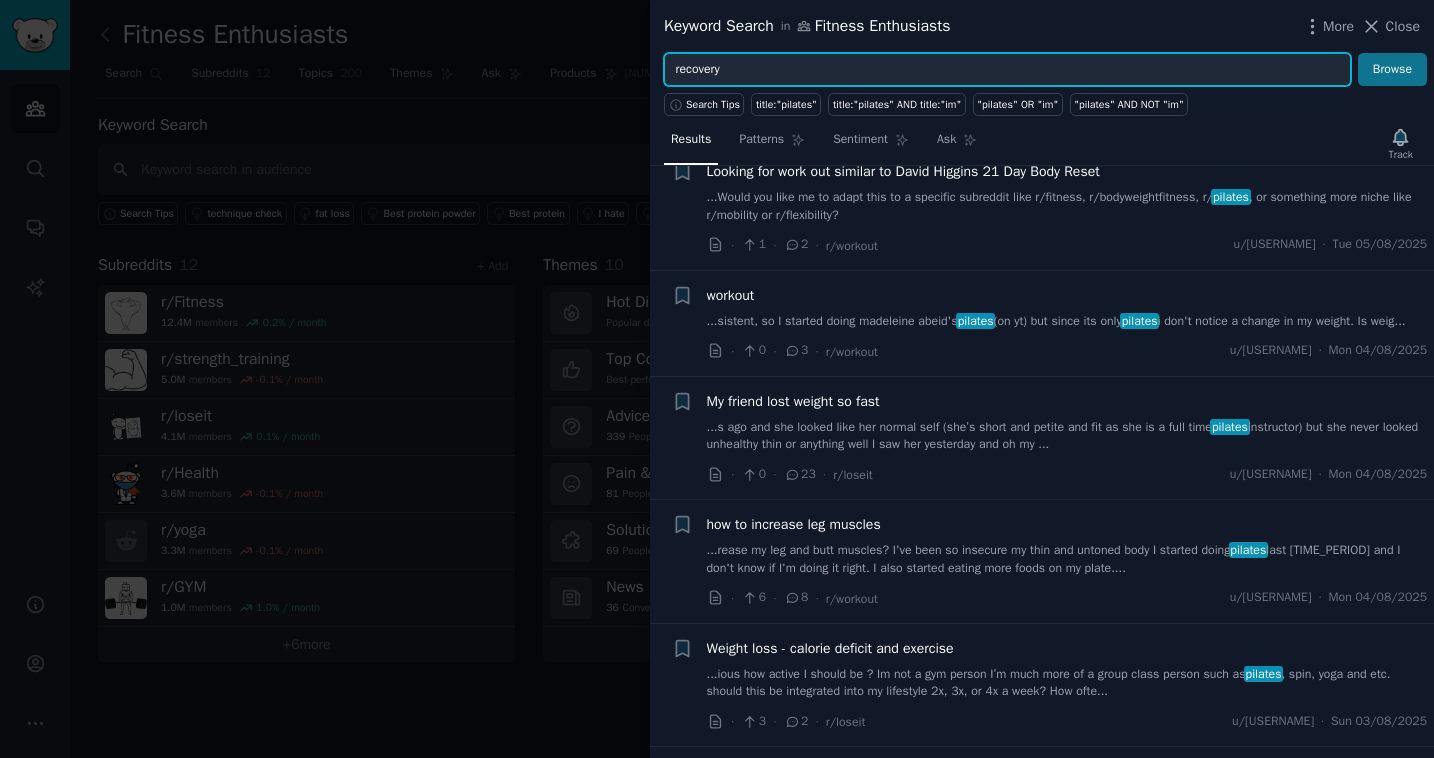 type on "recovery" 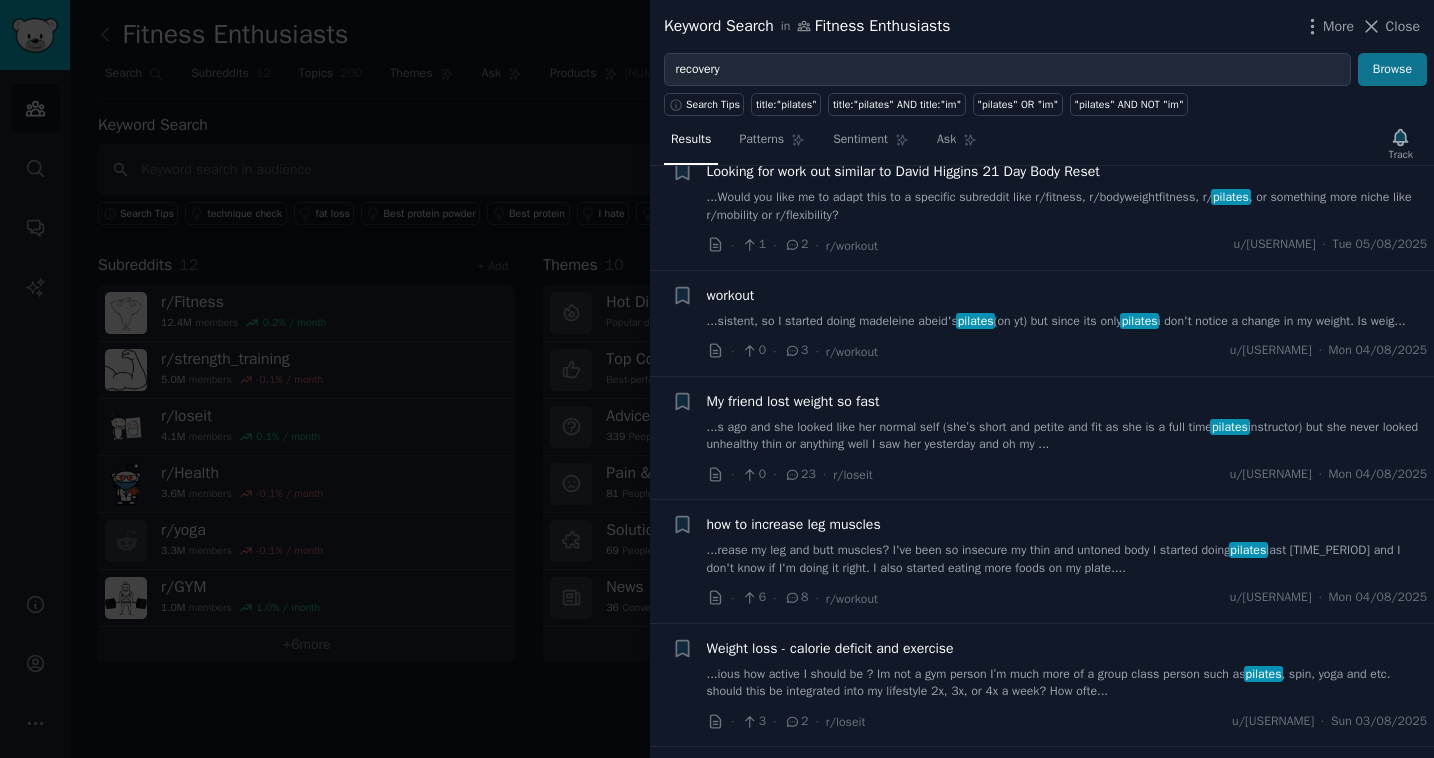 click on "Browse" at bounding box center [1392, 70] 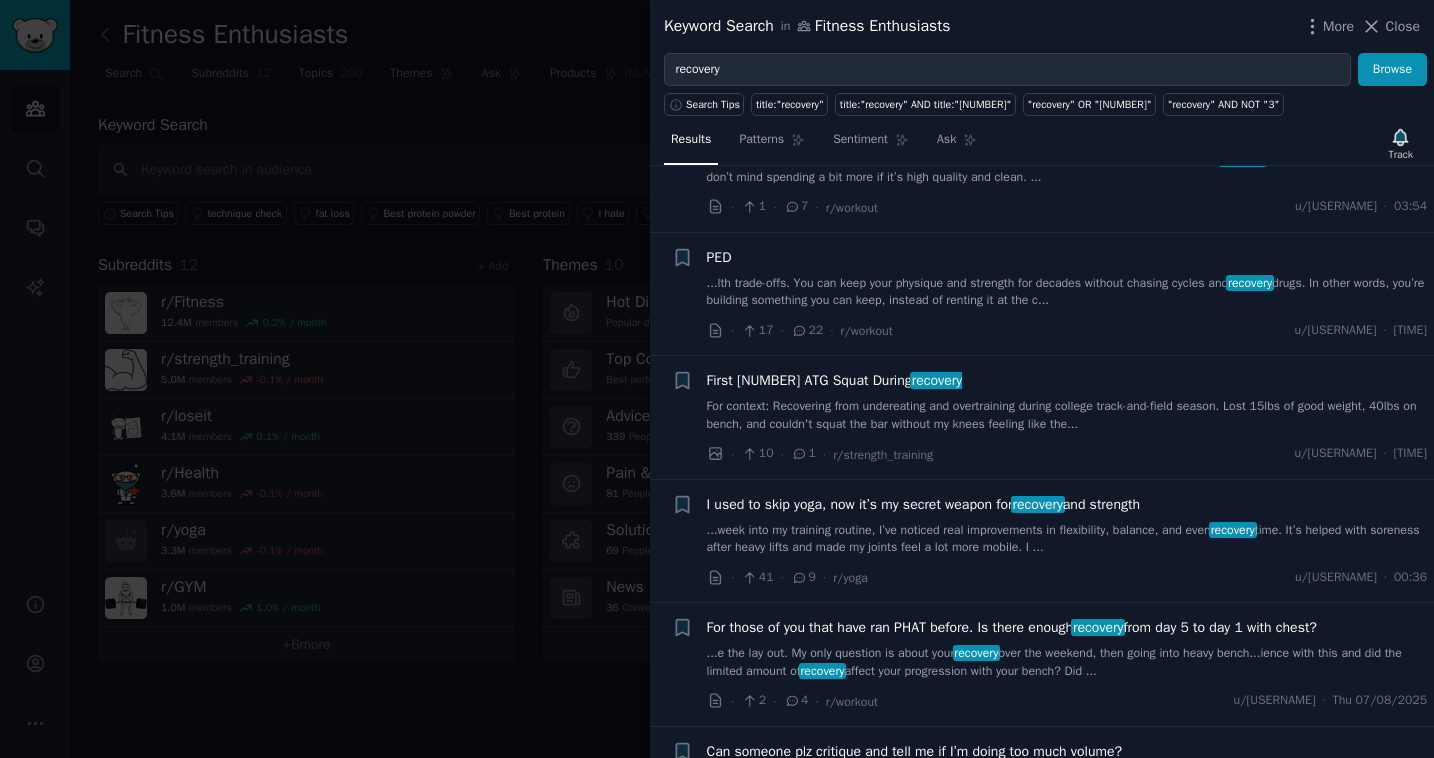 scroll, scrollTop: 377, scrollLeft: 0, axis: vertical 